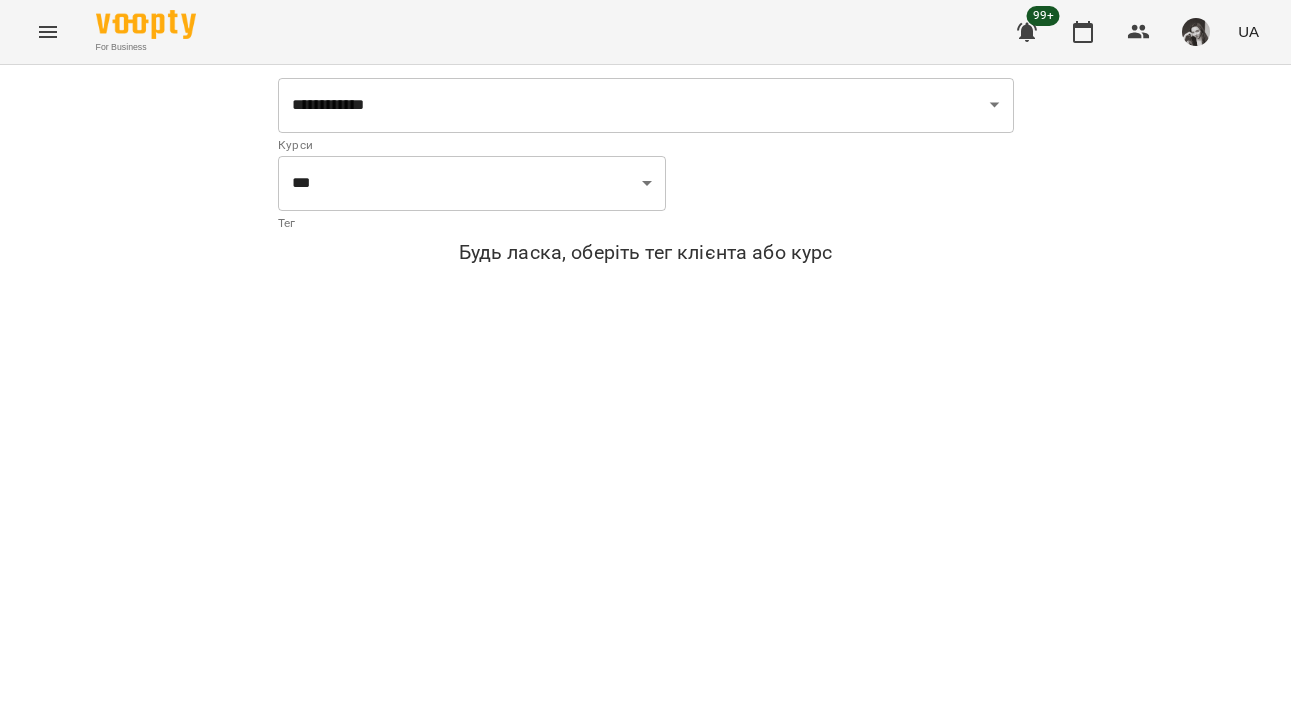 scroll, scrollTop: 0, scrollLeft: 0, axis: both 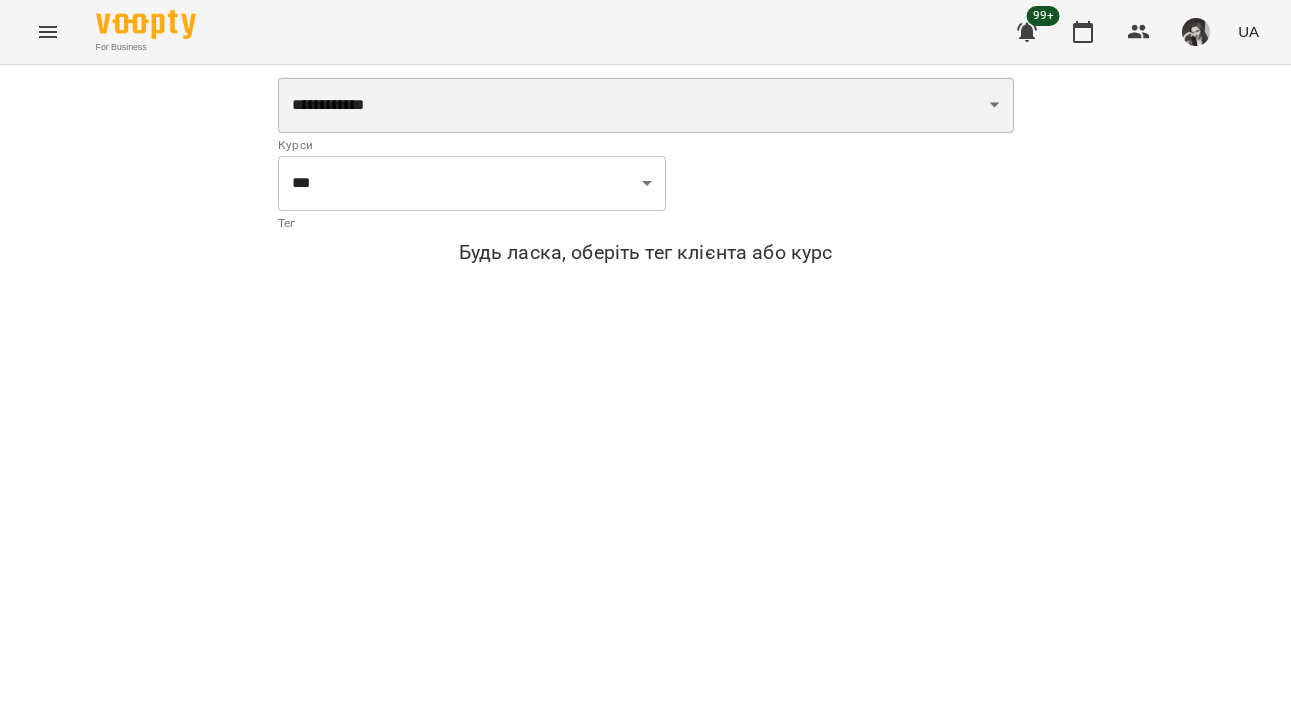 click on "**********" at bounding box center (646, 105) 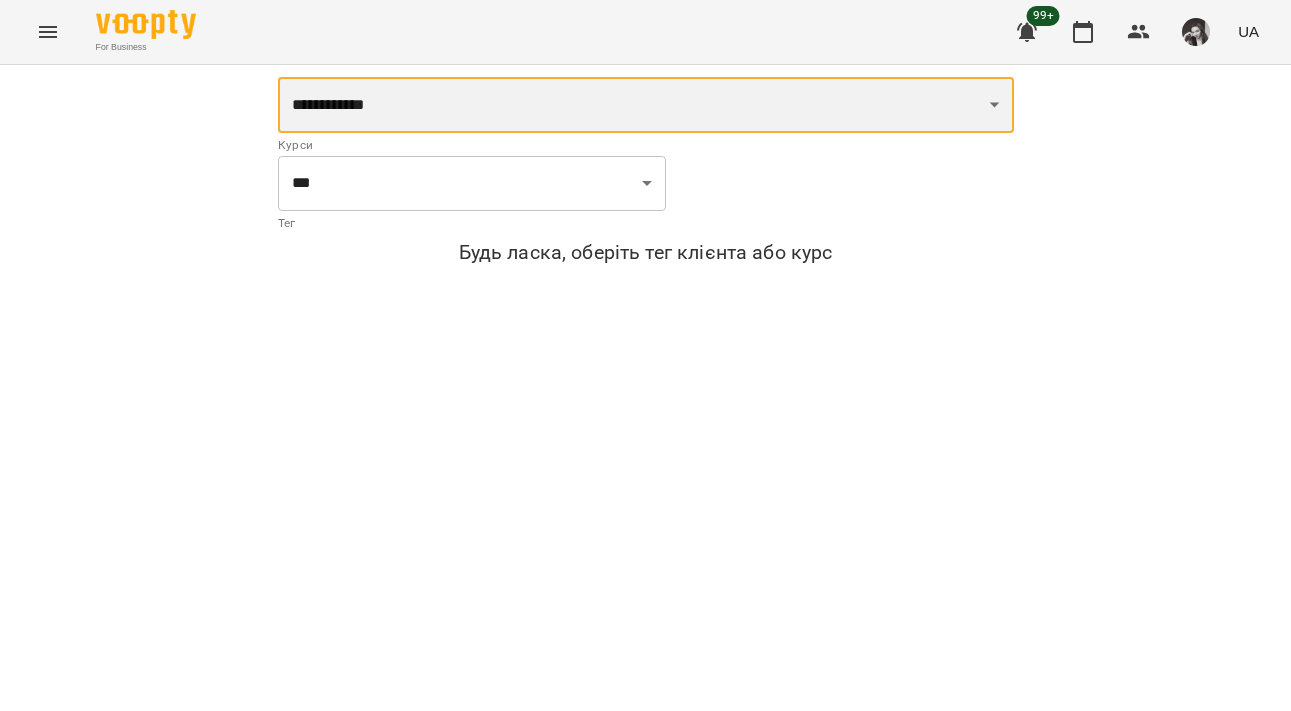 select on "**********" 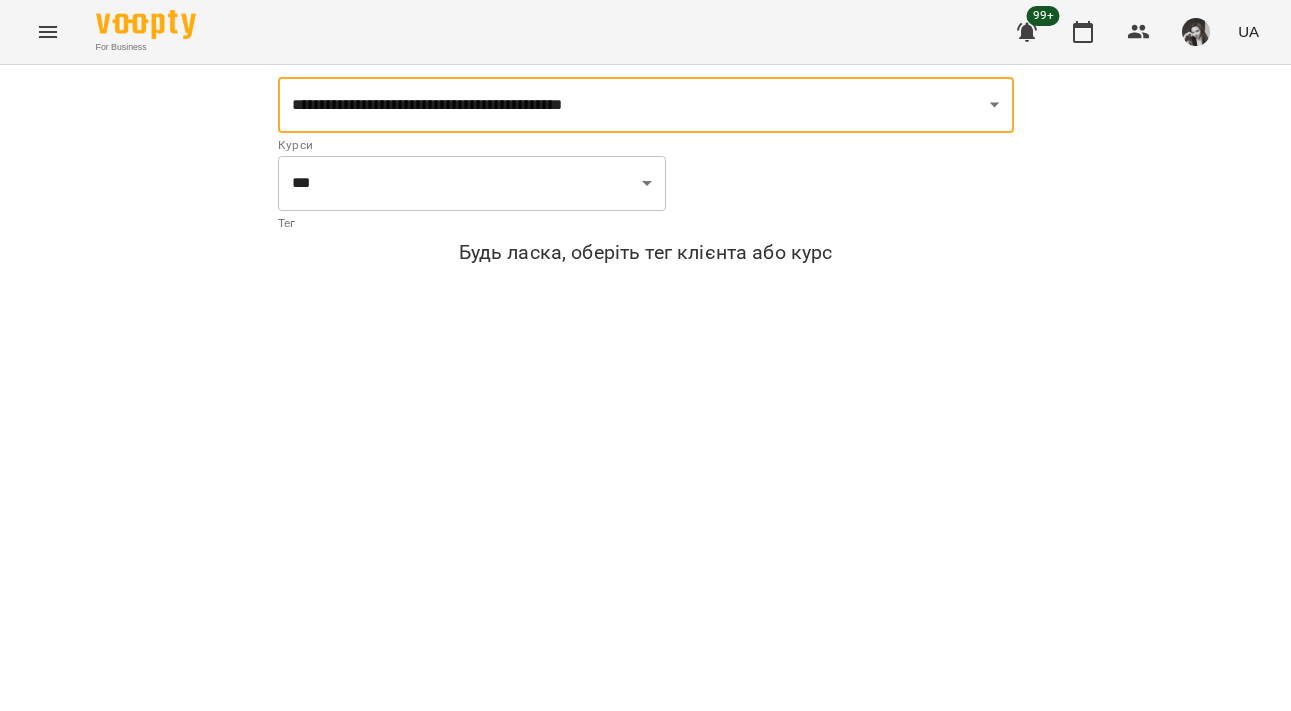 select on "**********" 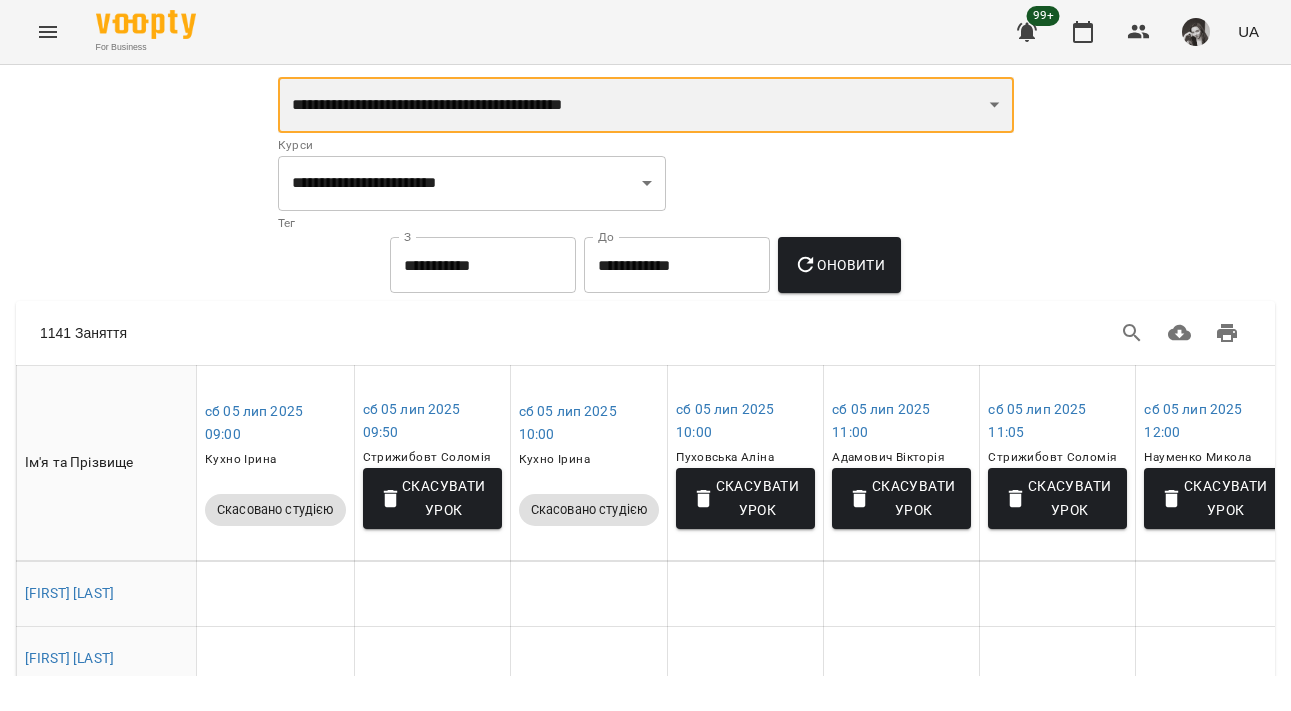 click on "**********" at bounding box center (646, 105) 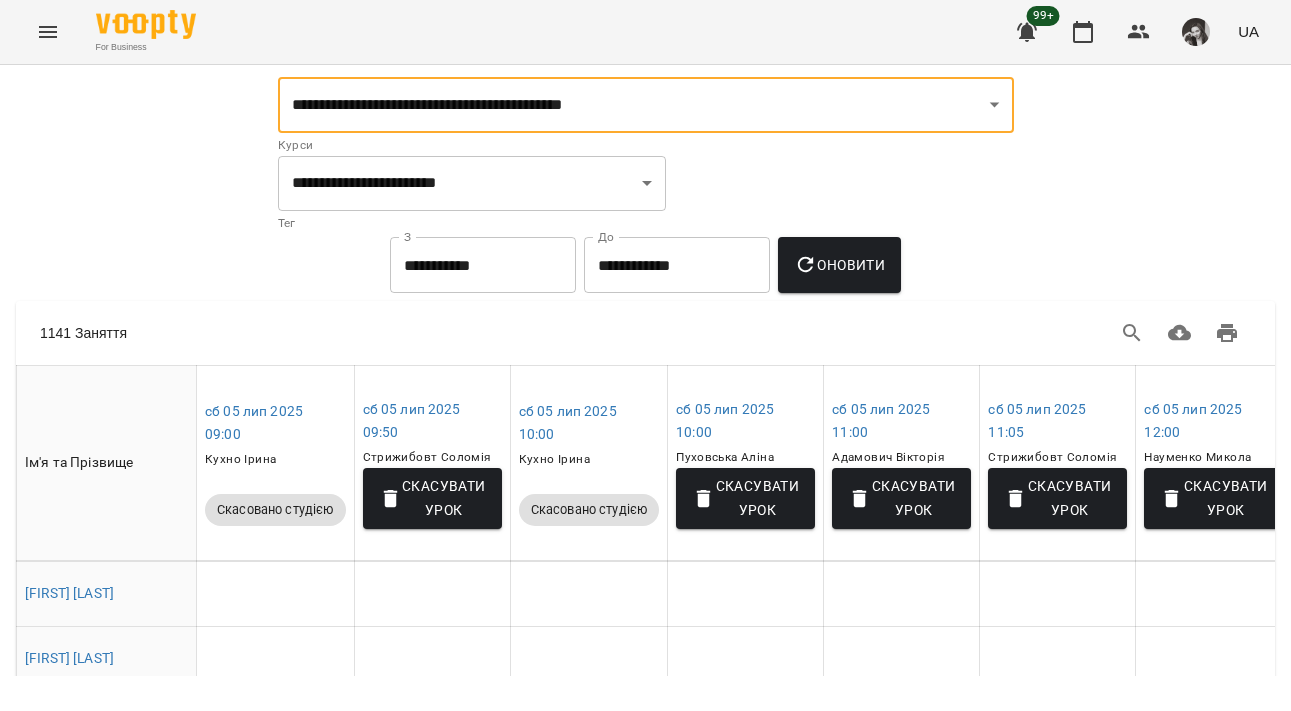 click on "Оновити" at bounding box center (839, 265) 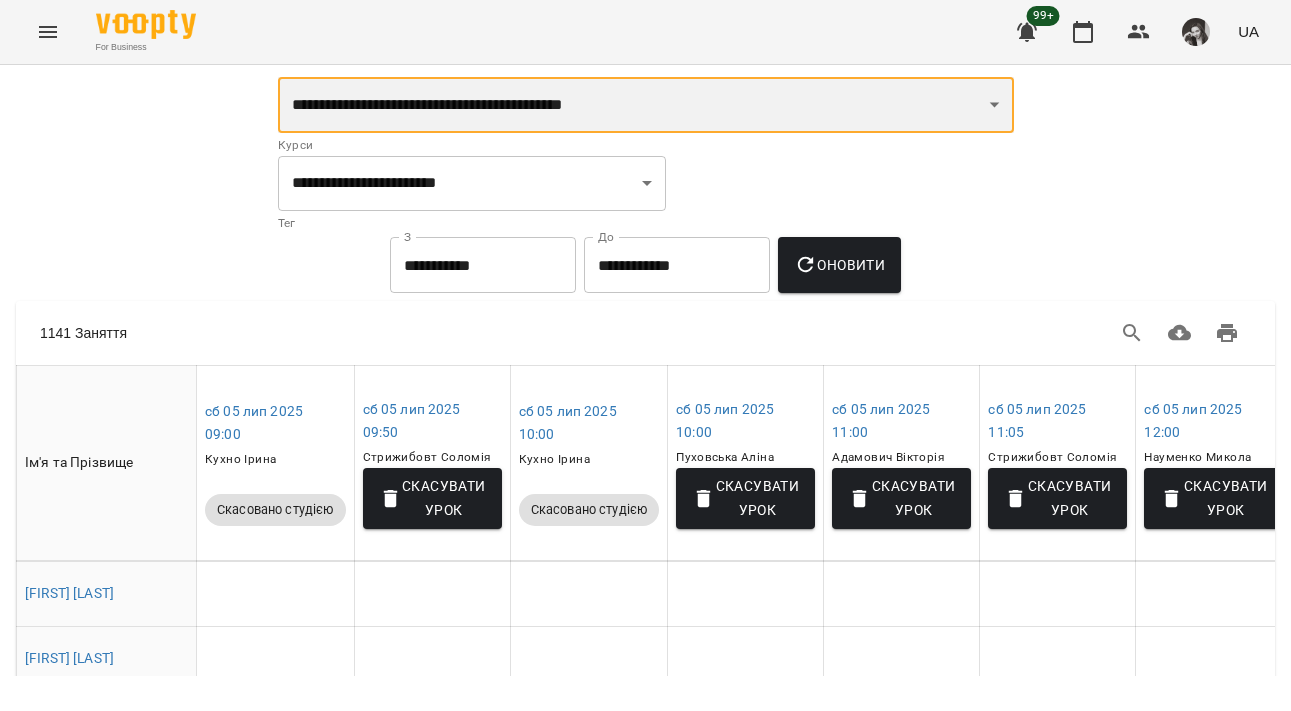 click on "**********" at bounding box center [646, 105] 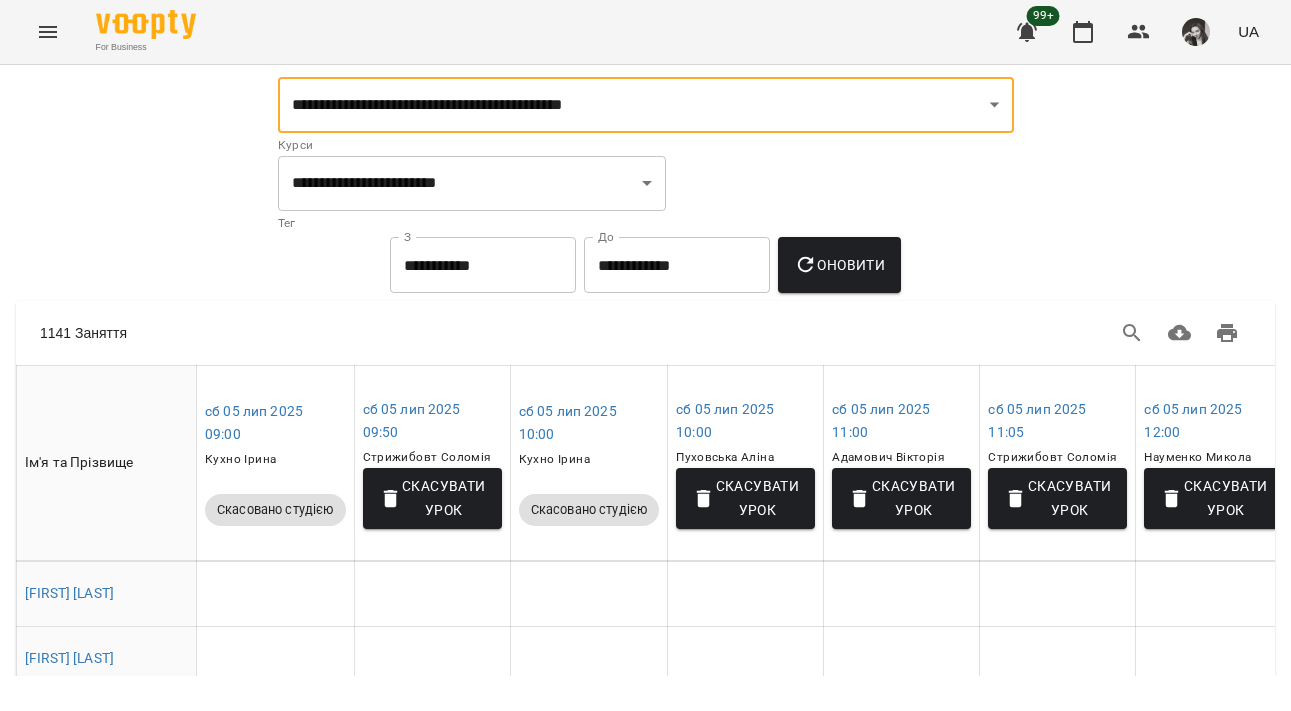 click on "**********" at bounding box center (646, 194) 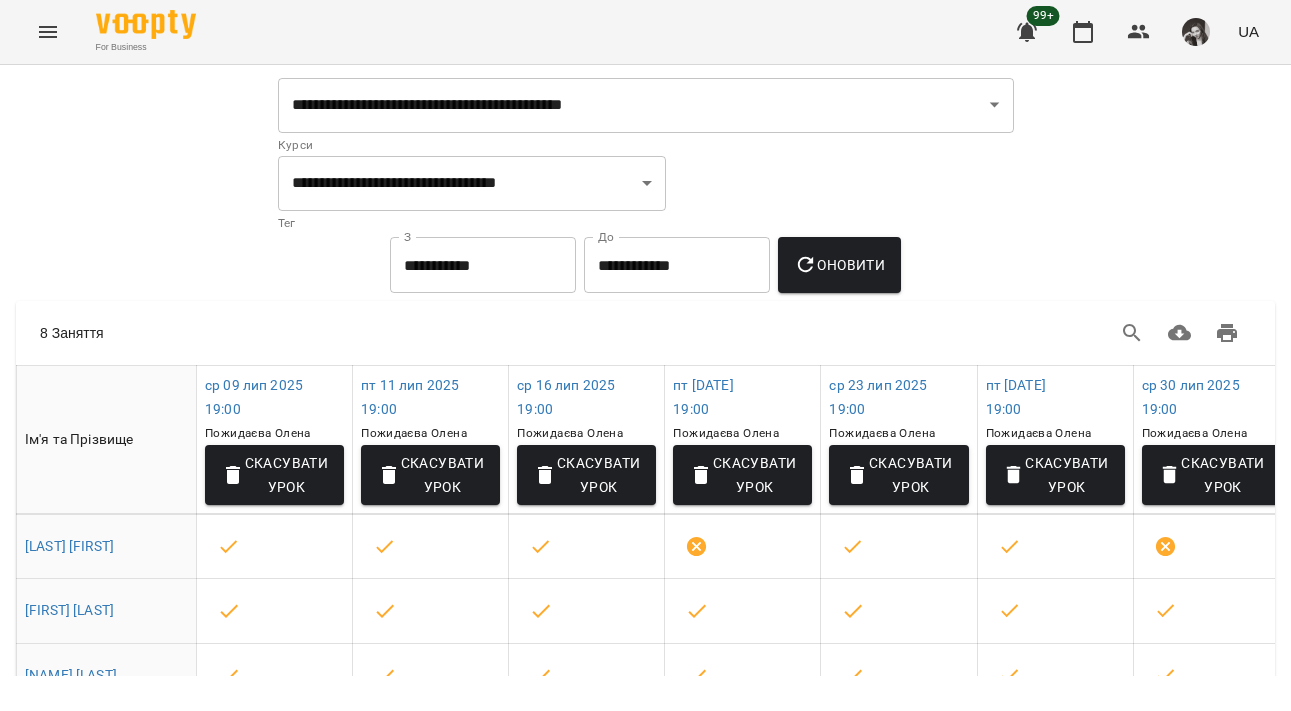 click on "Оновити" at bounding box center [839, 265] 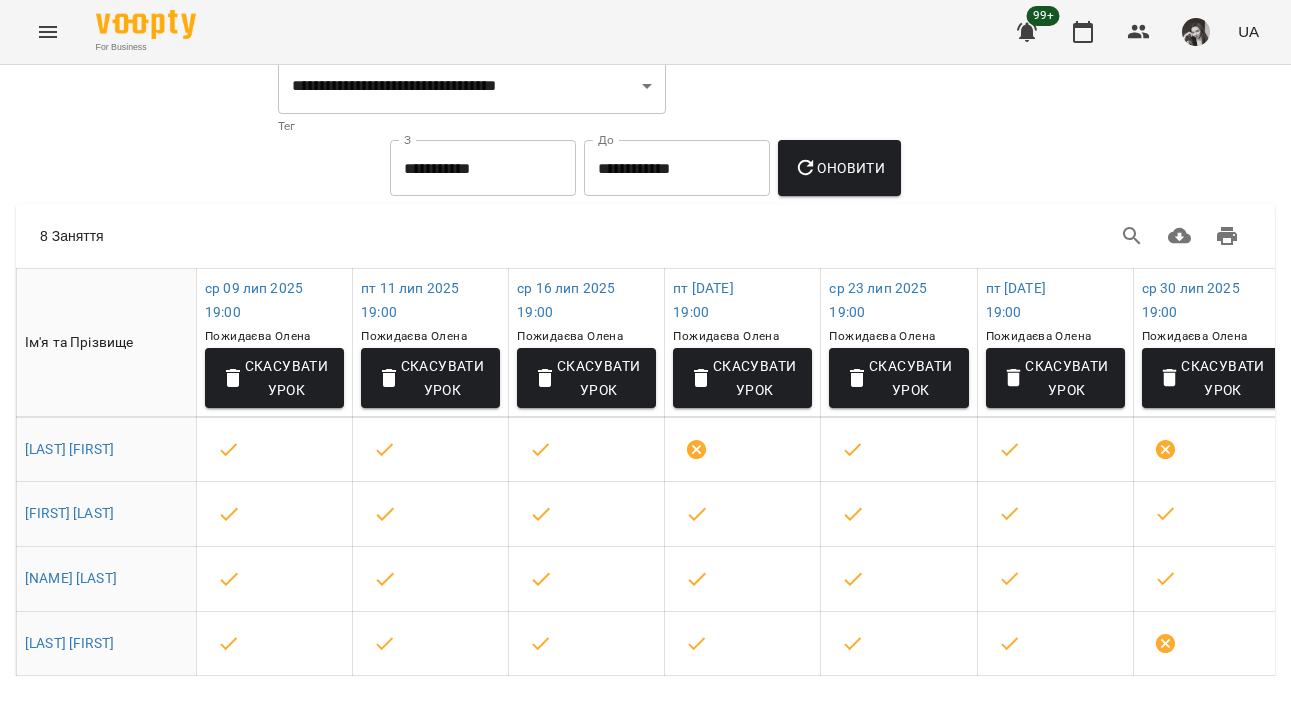 scroll, scrollTop: 459, scrollLeft: 0, axis: vertical 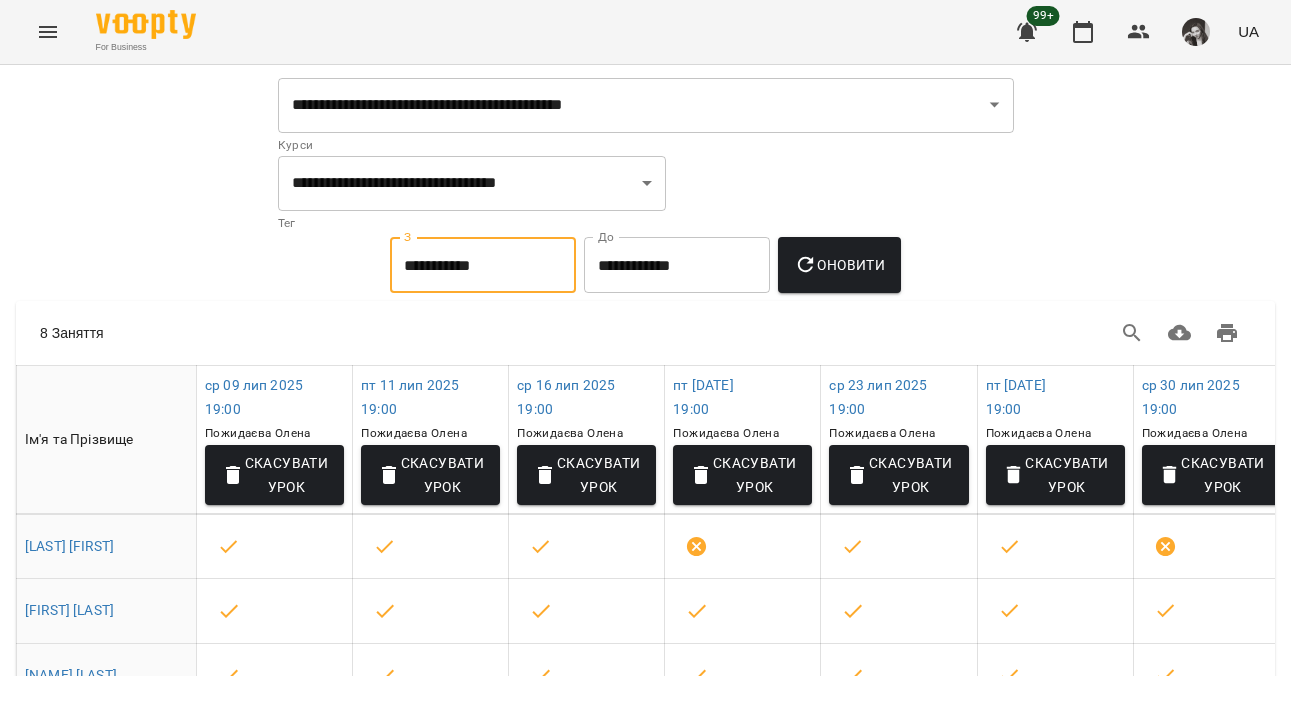 click on "**********" at bounding box center (483, 265) 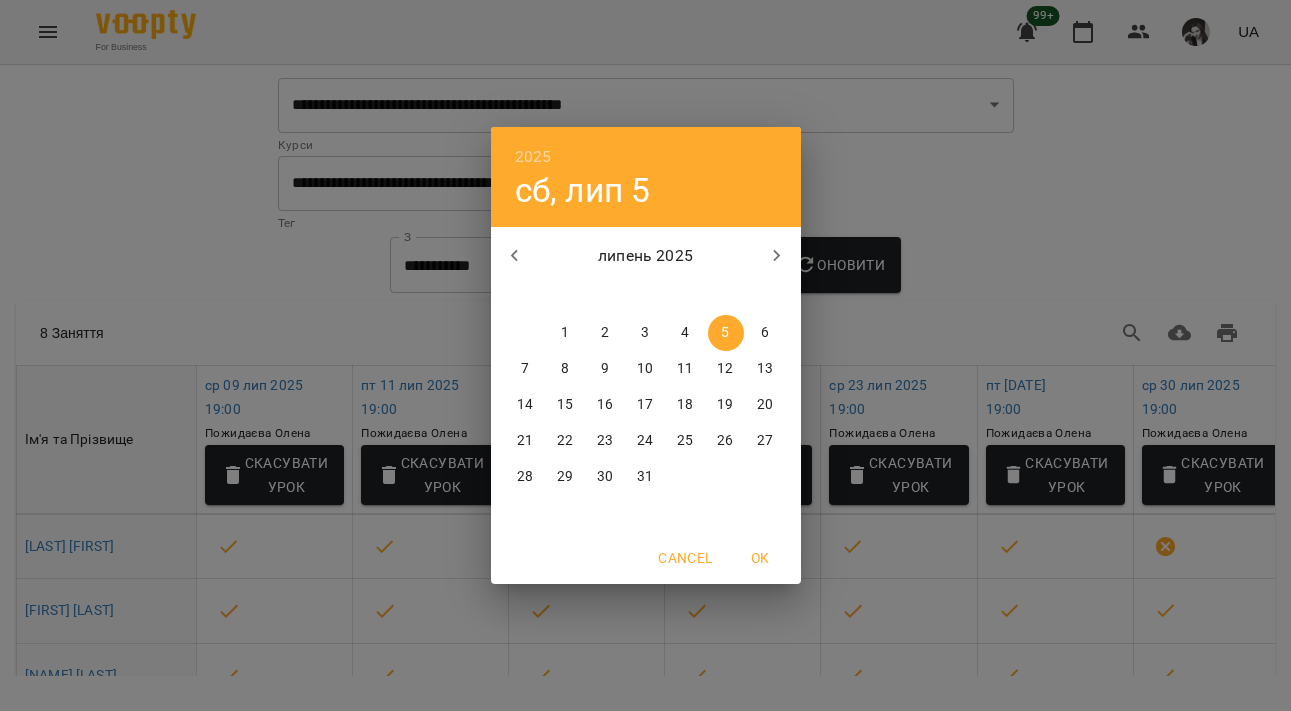 click 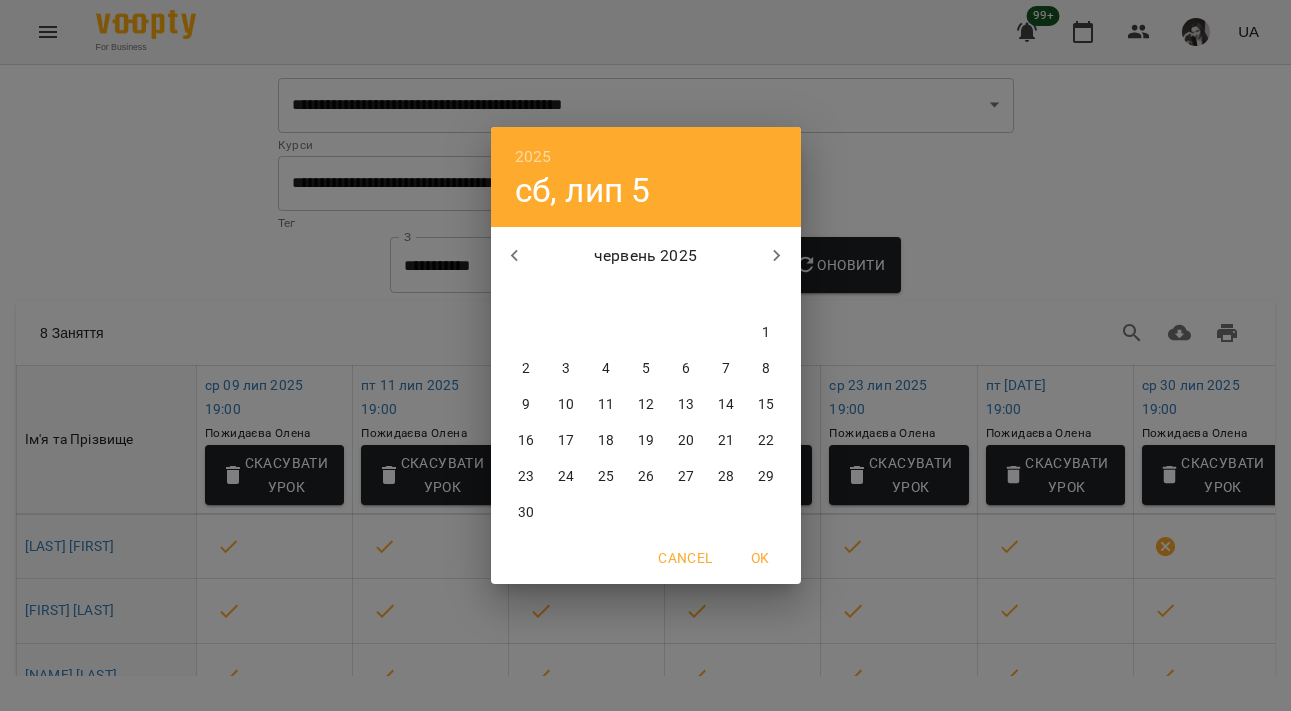 click 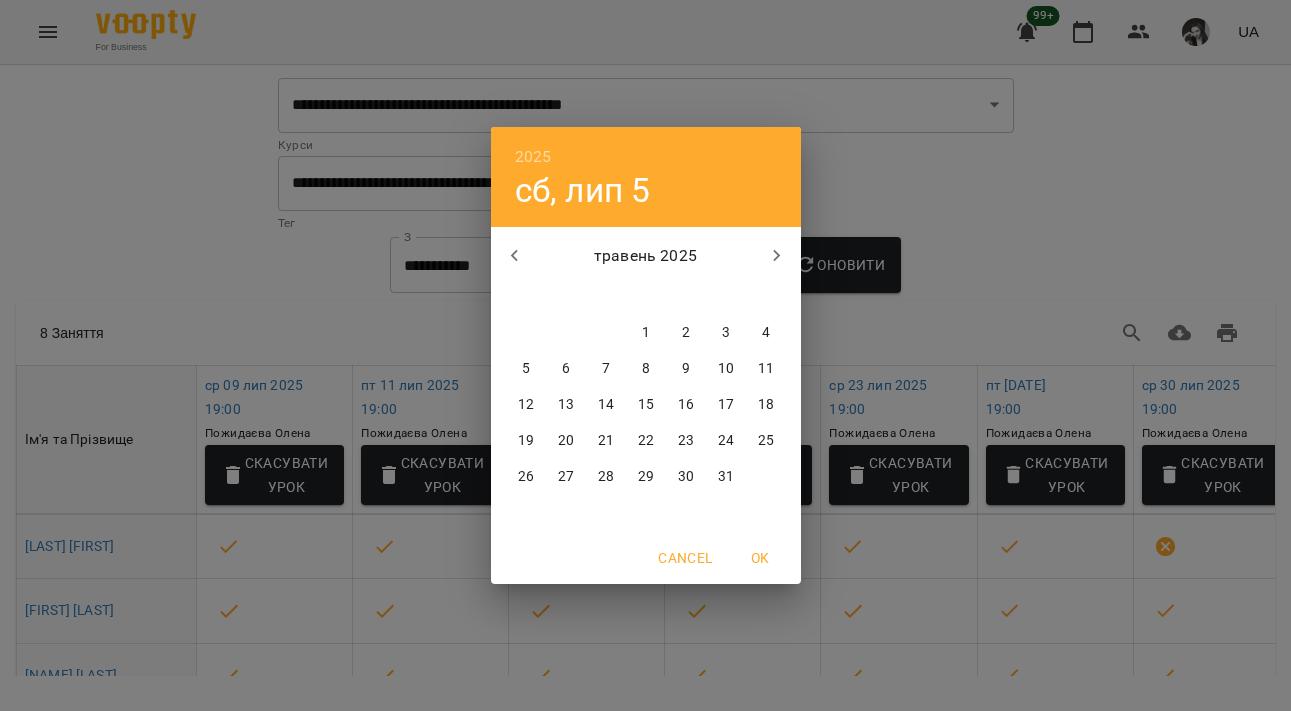 click 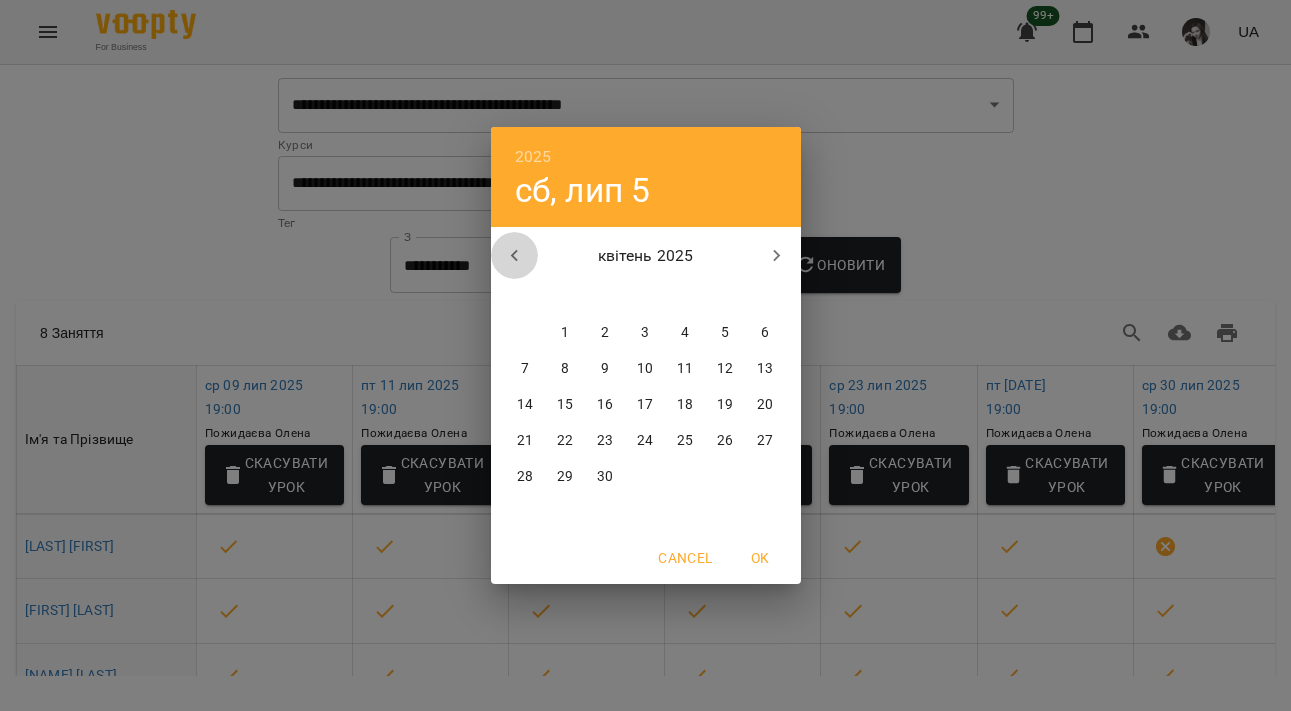 click 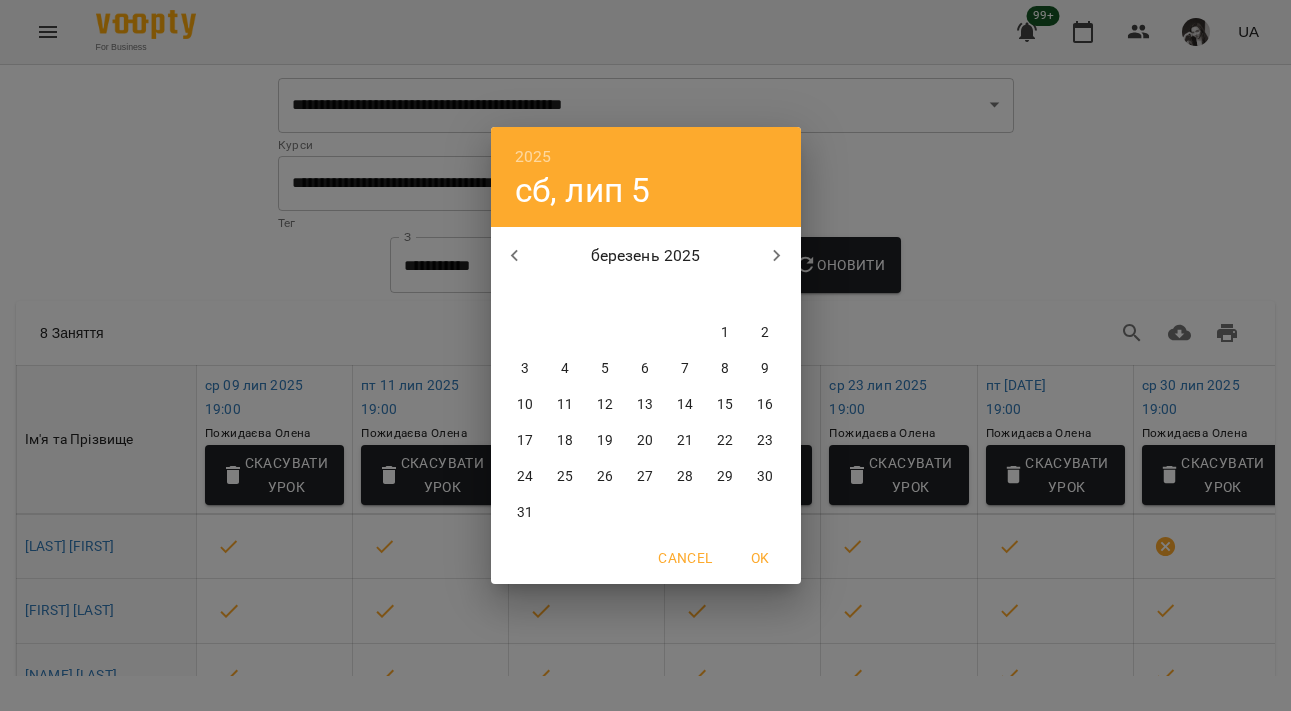 click 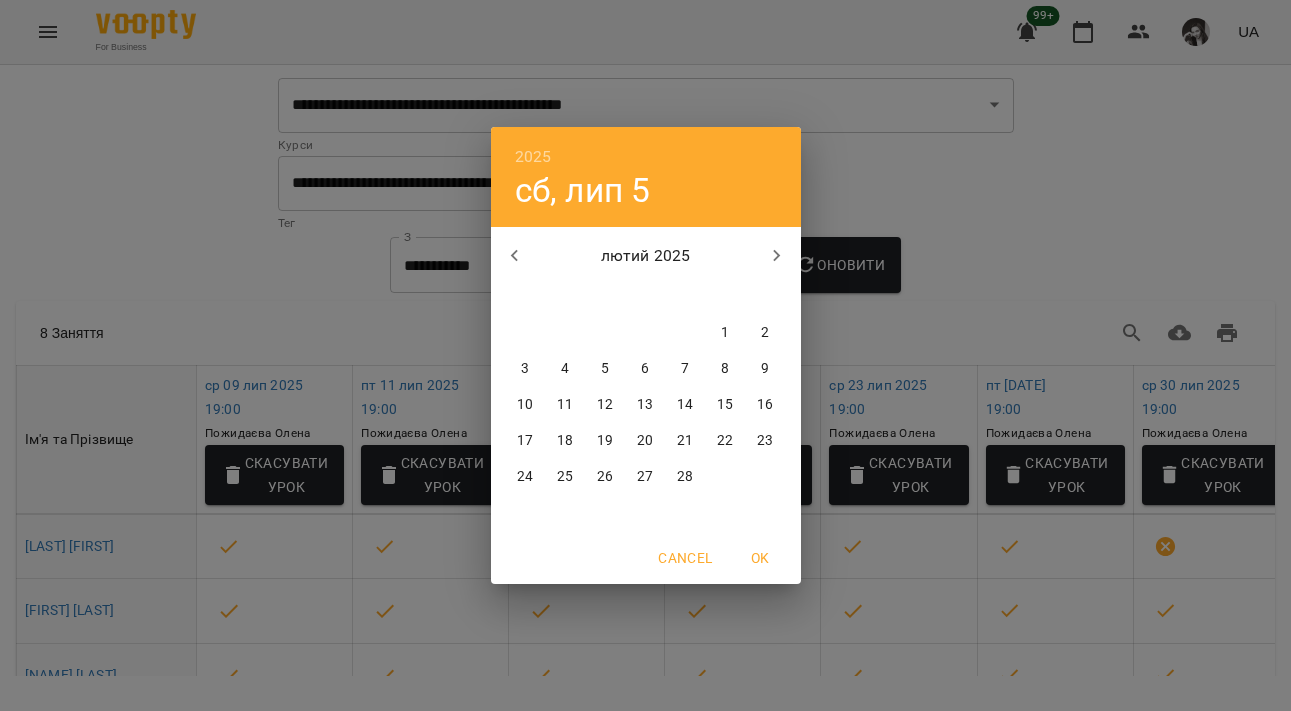 click 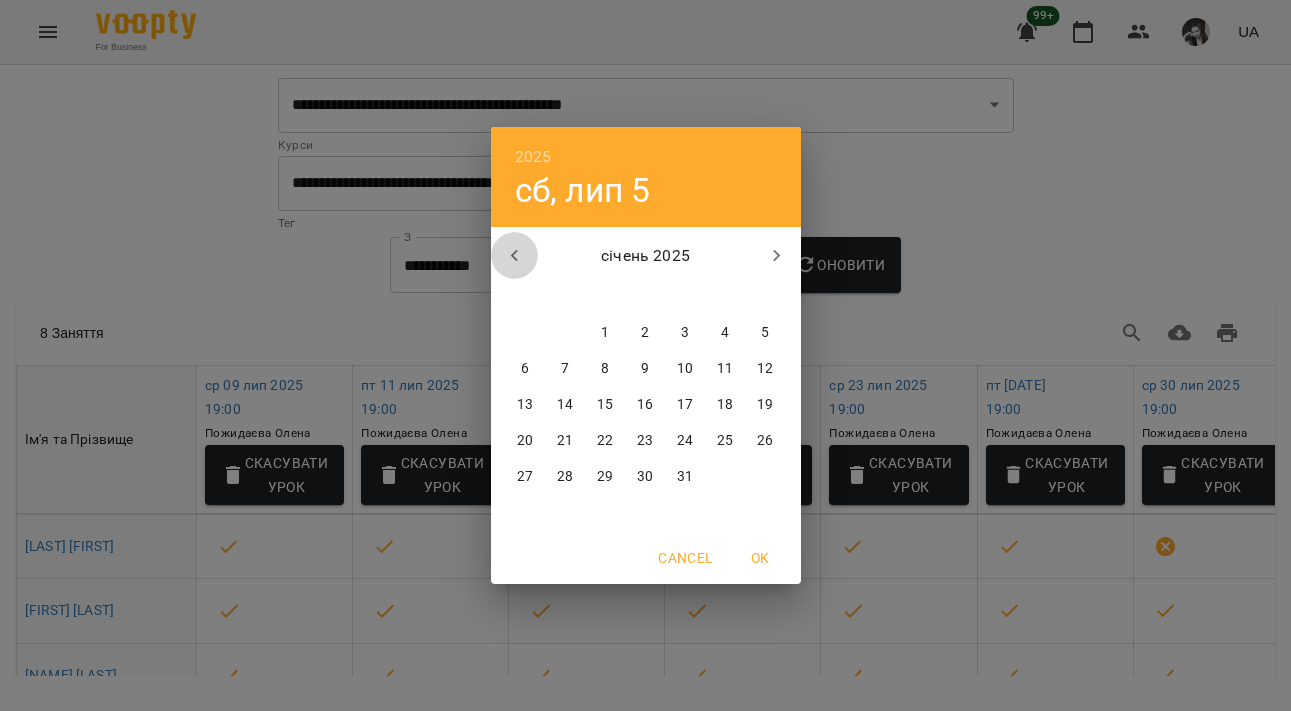 click 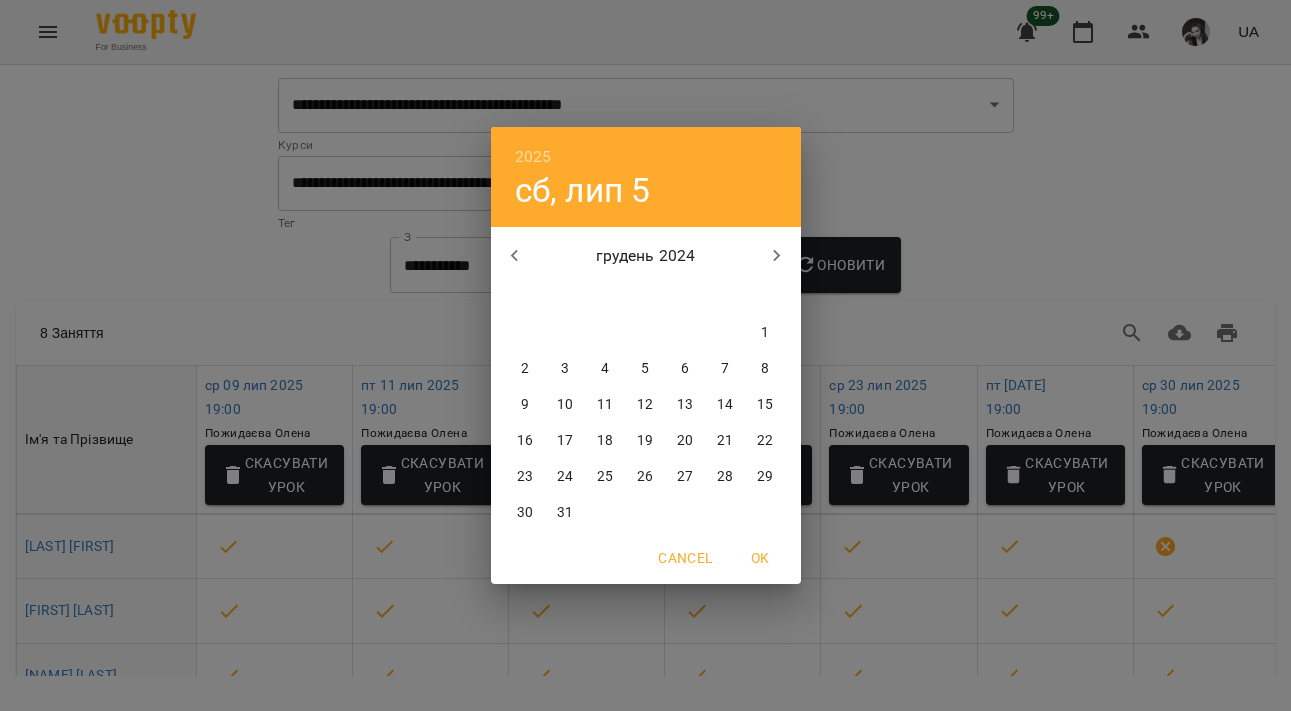 click 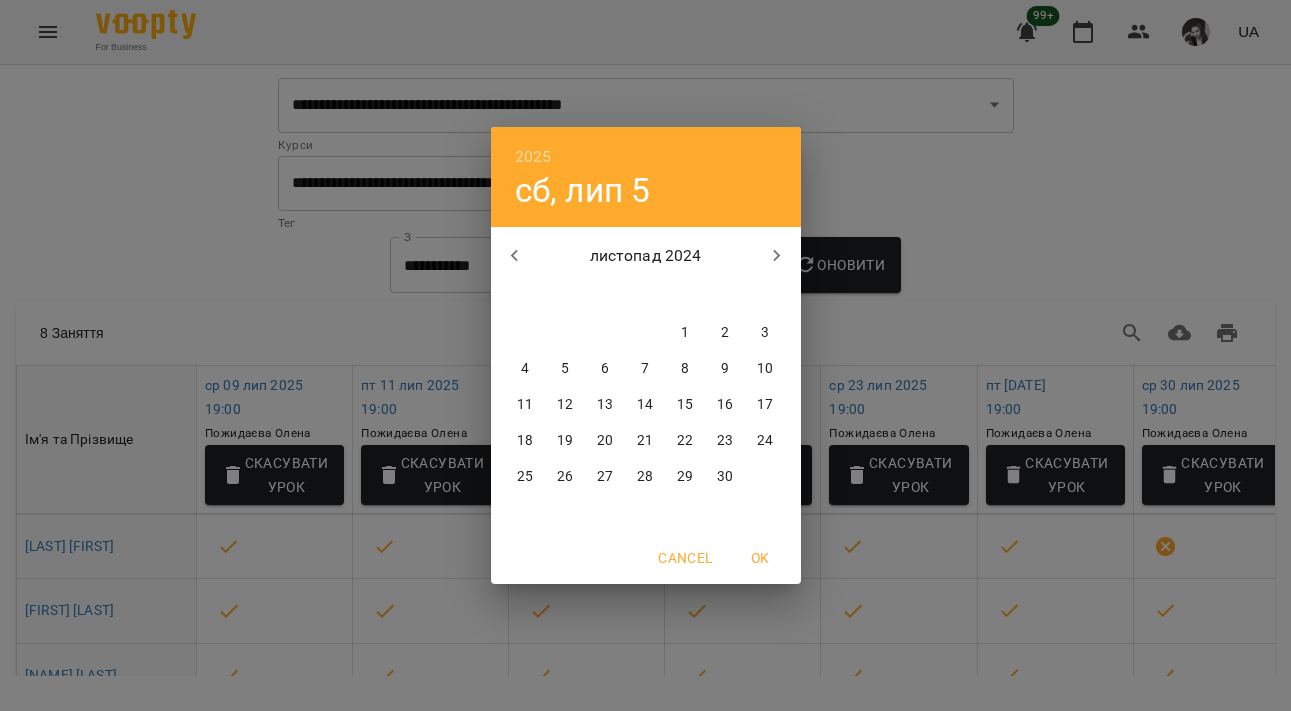 click 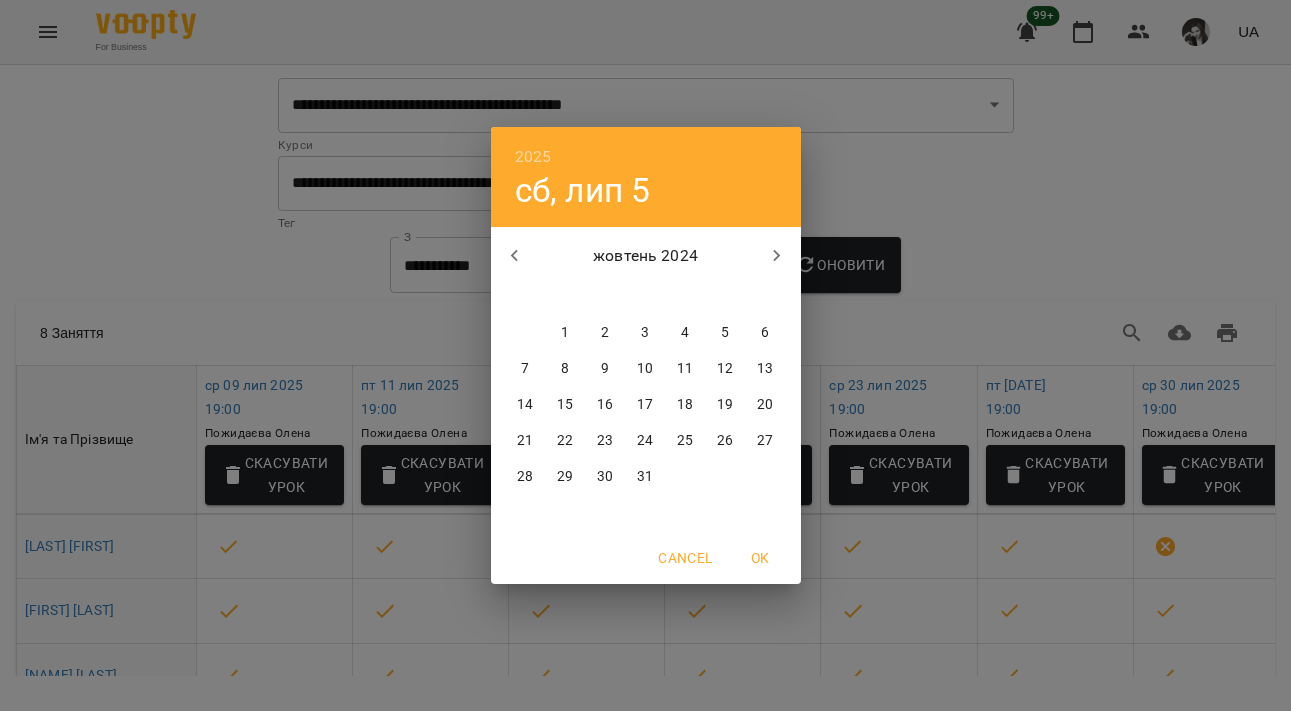 click on "8" at bounding box center (565, 369) 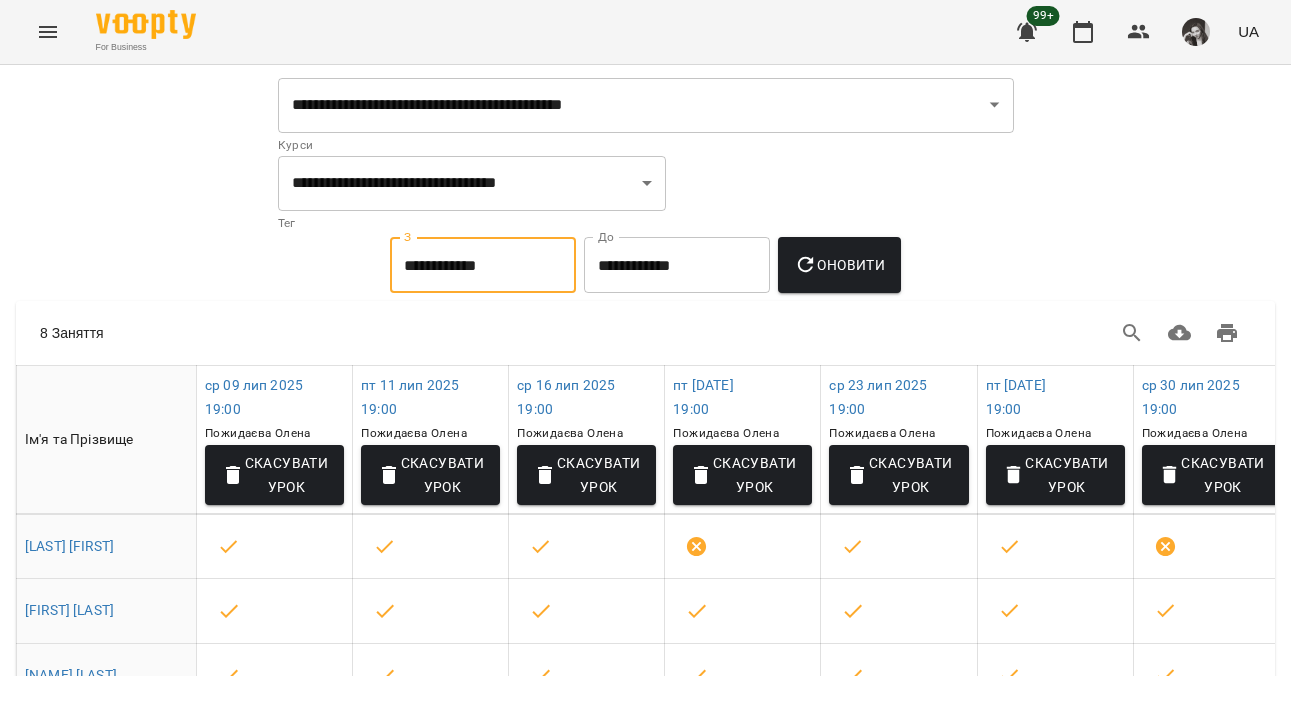 click on "**********" at bounding box center (677, 265) 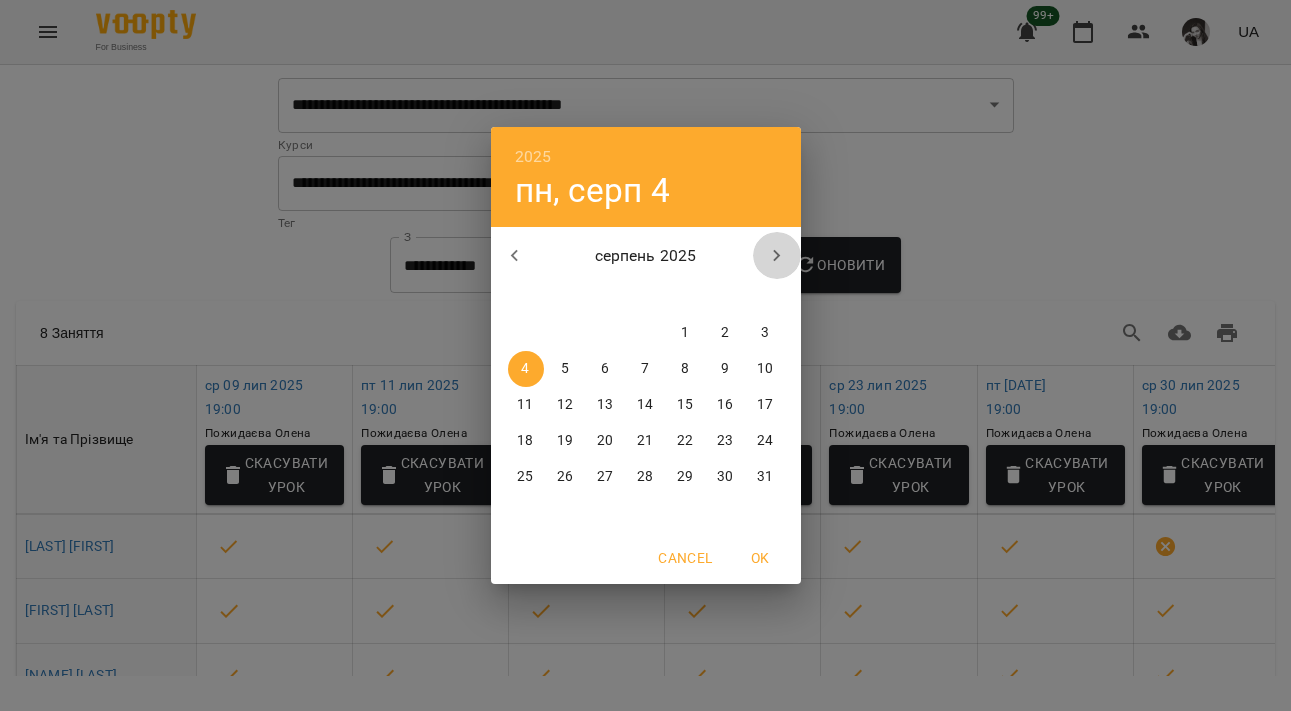 click 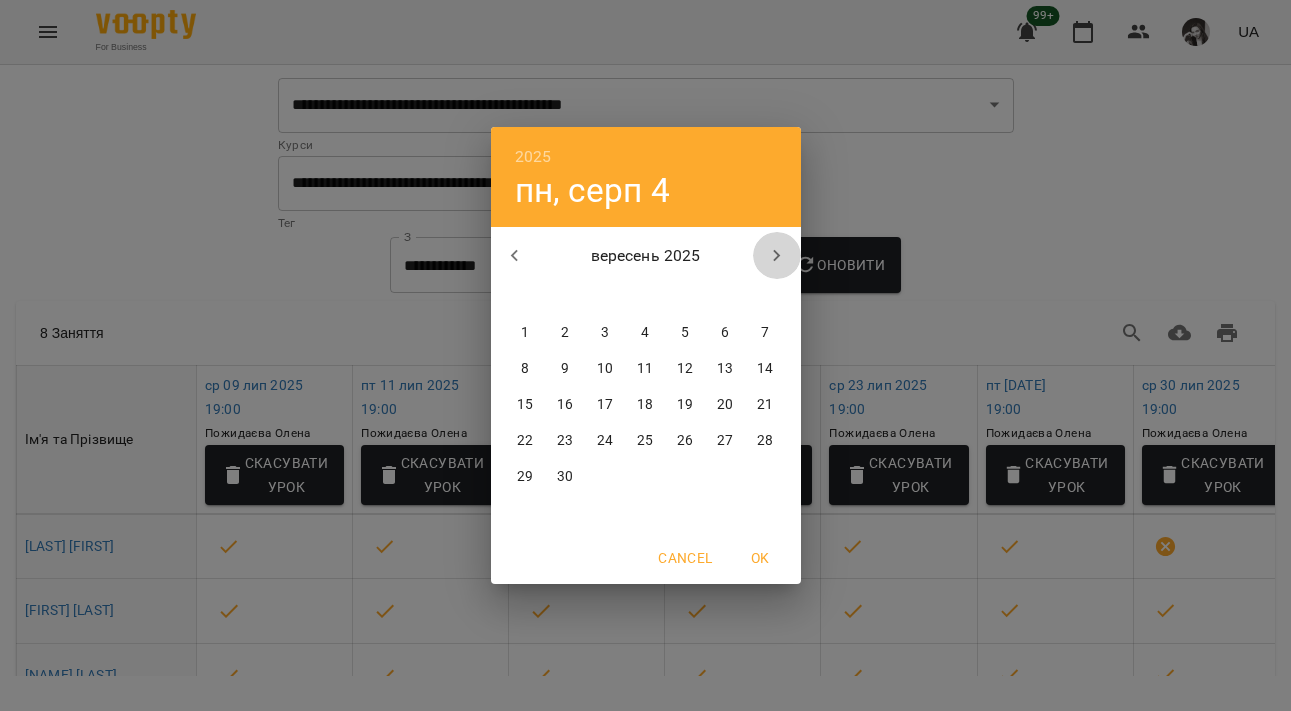 click 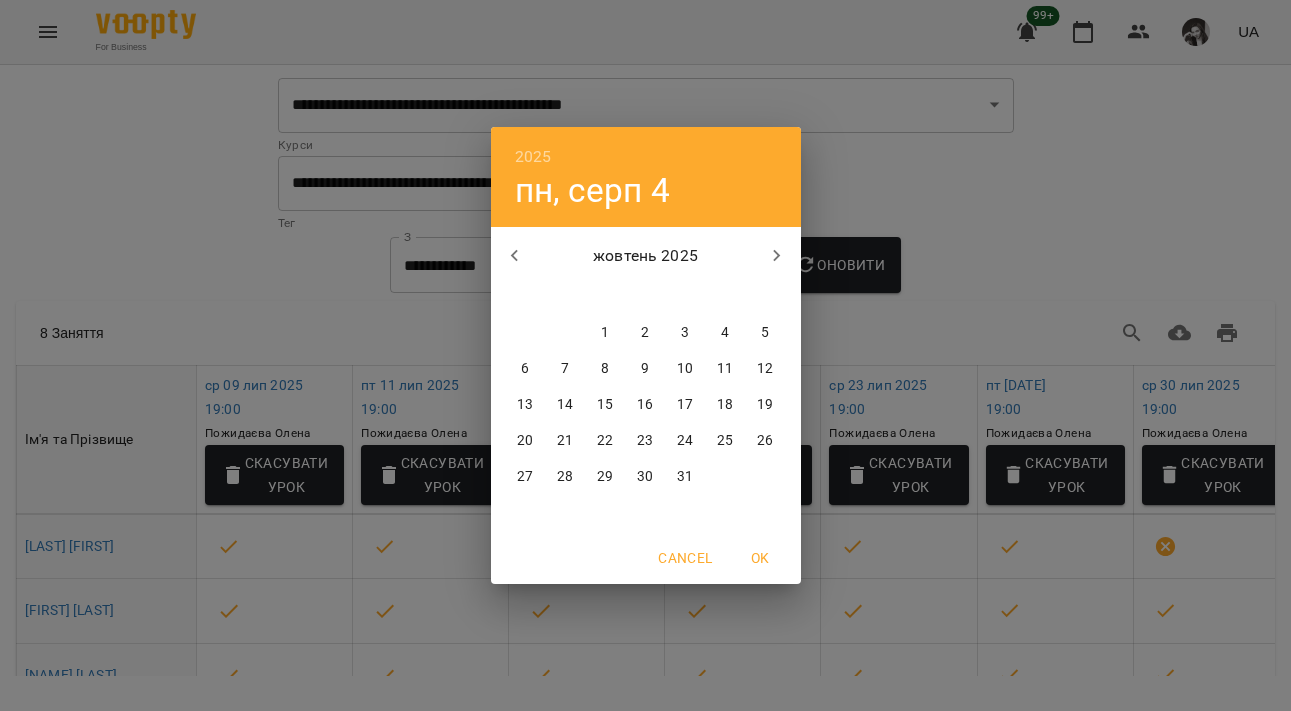 click 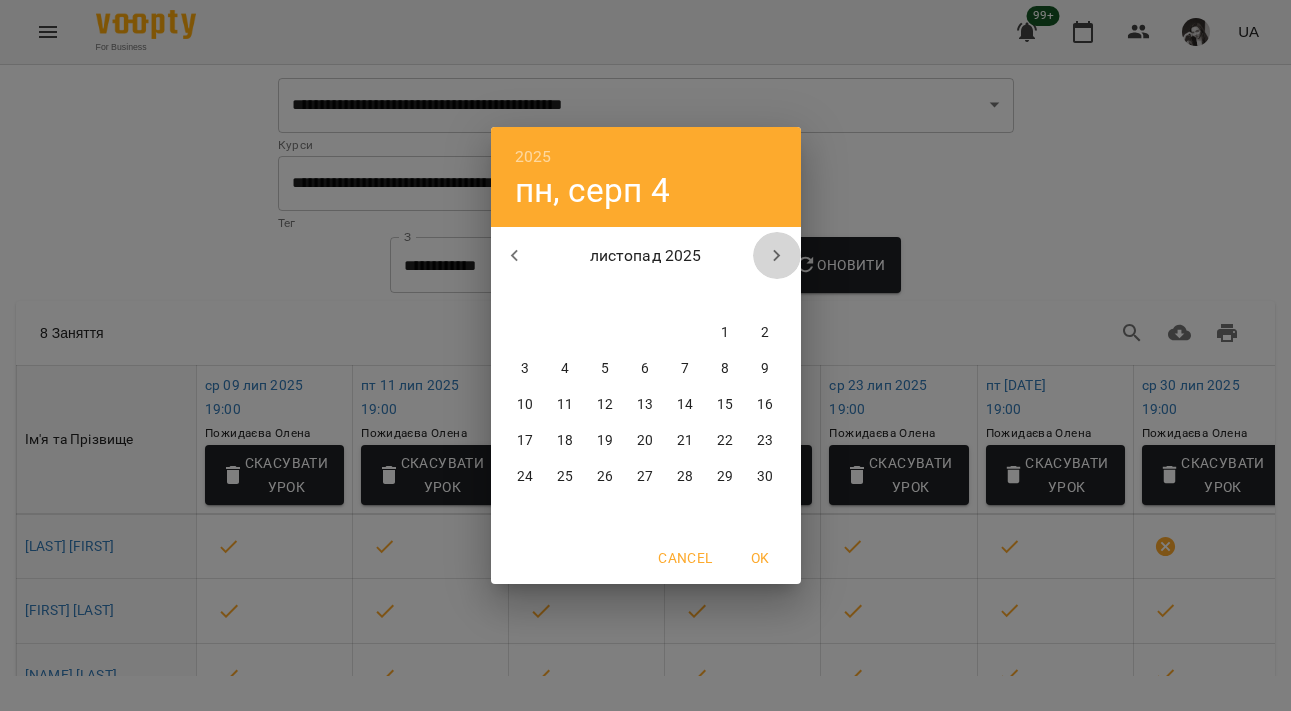 click 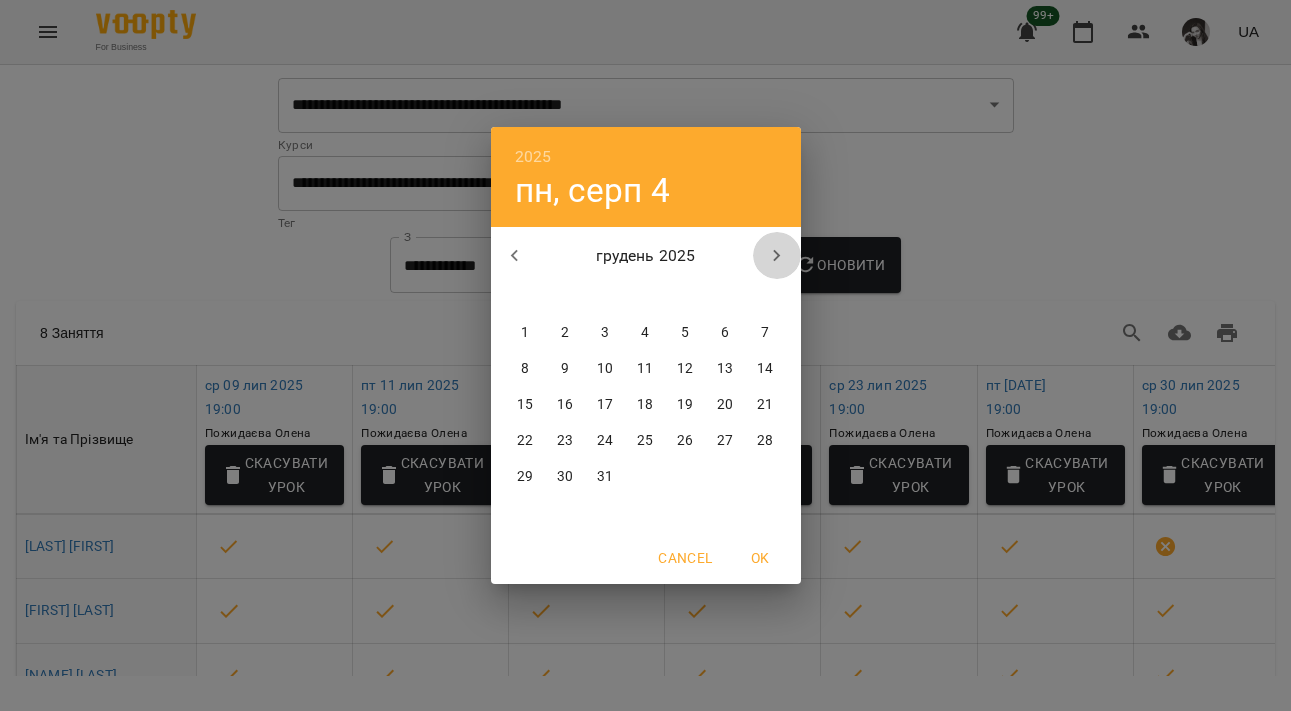 click 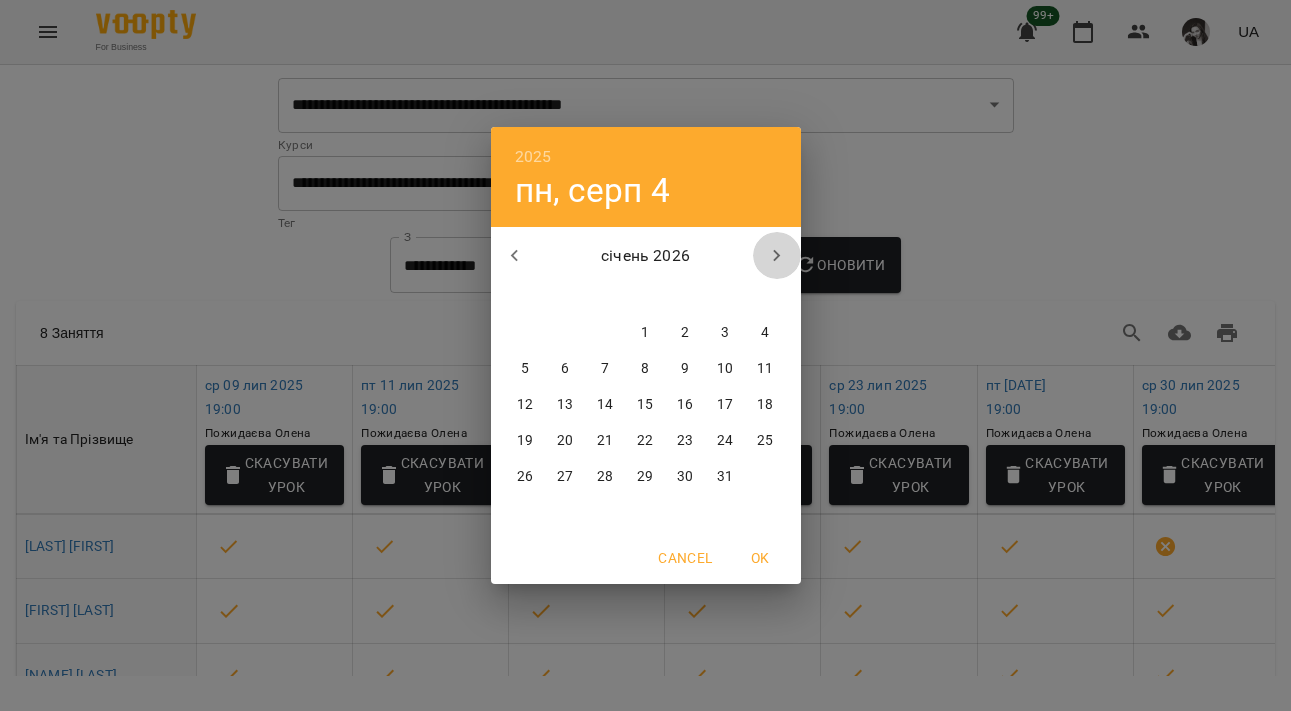 click 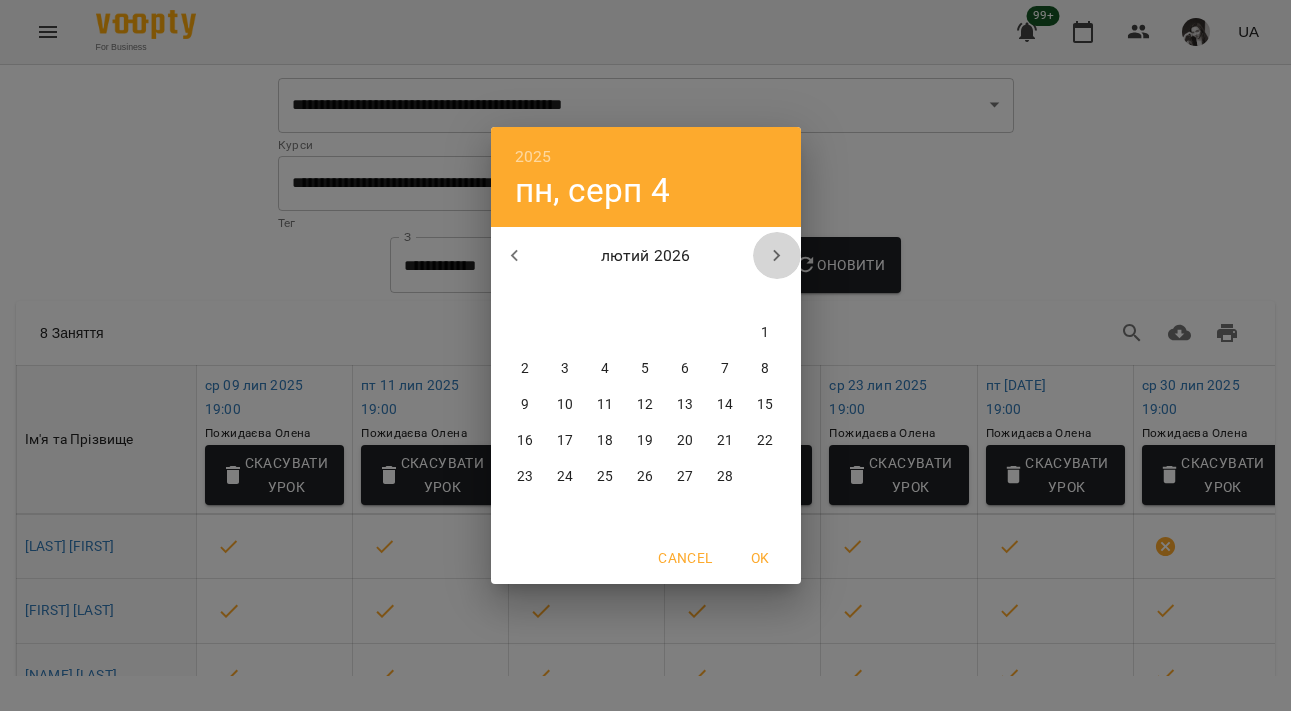 click 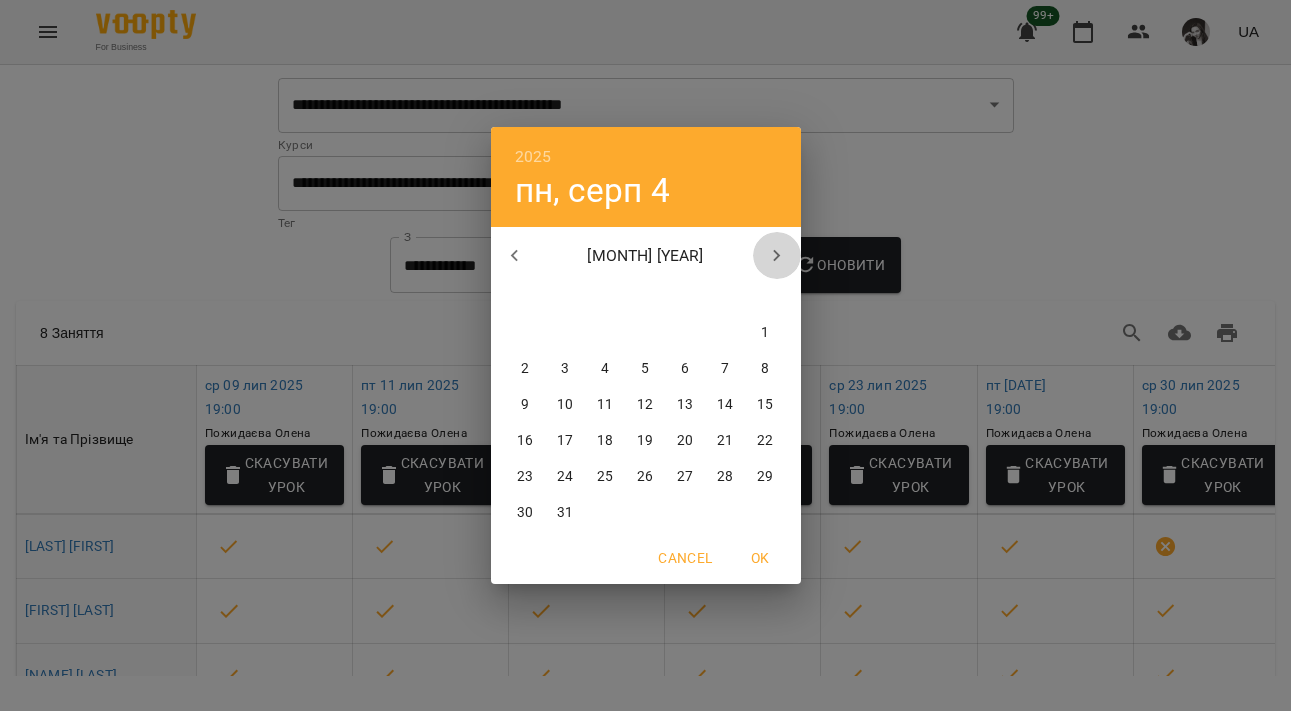 click 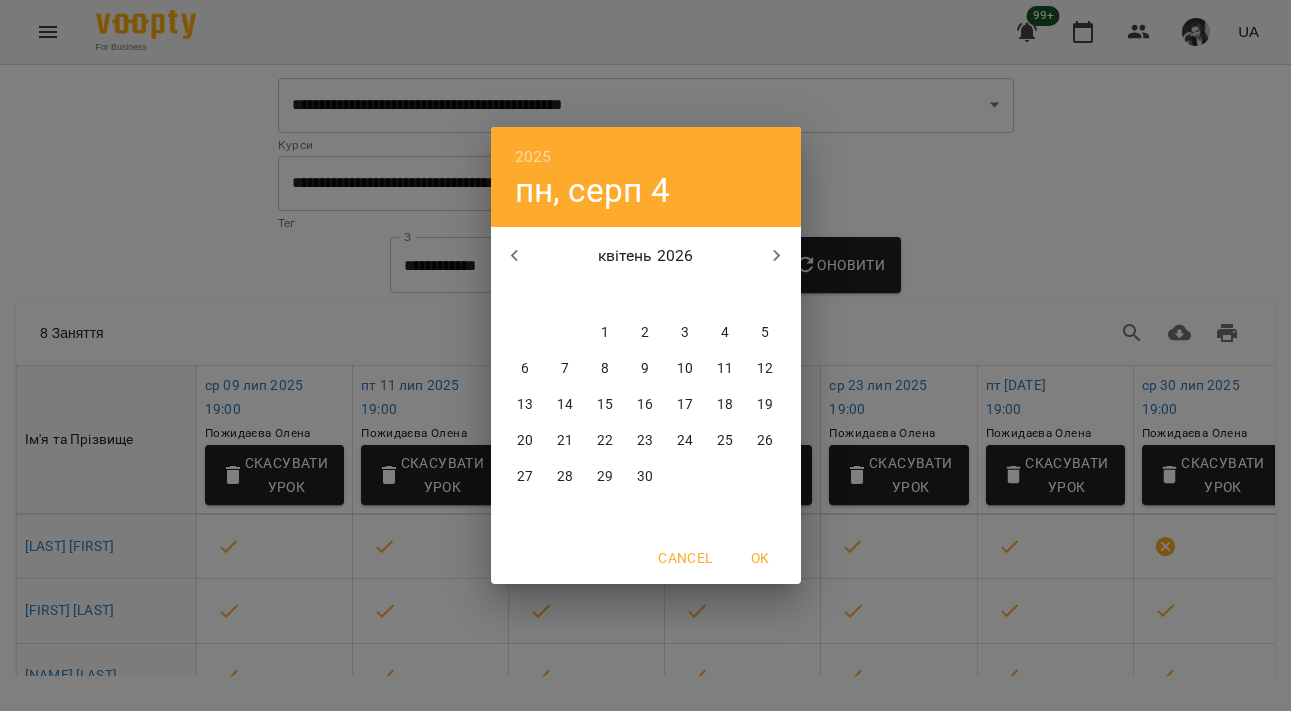click on "11" at bounding box center (725, 369) 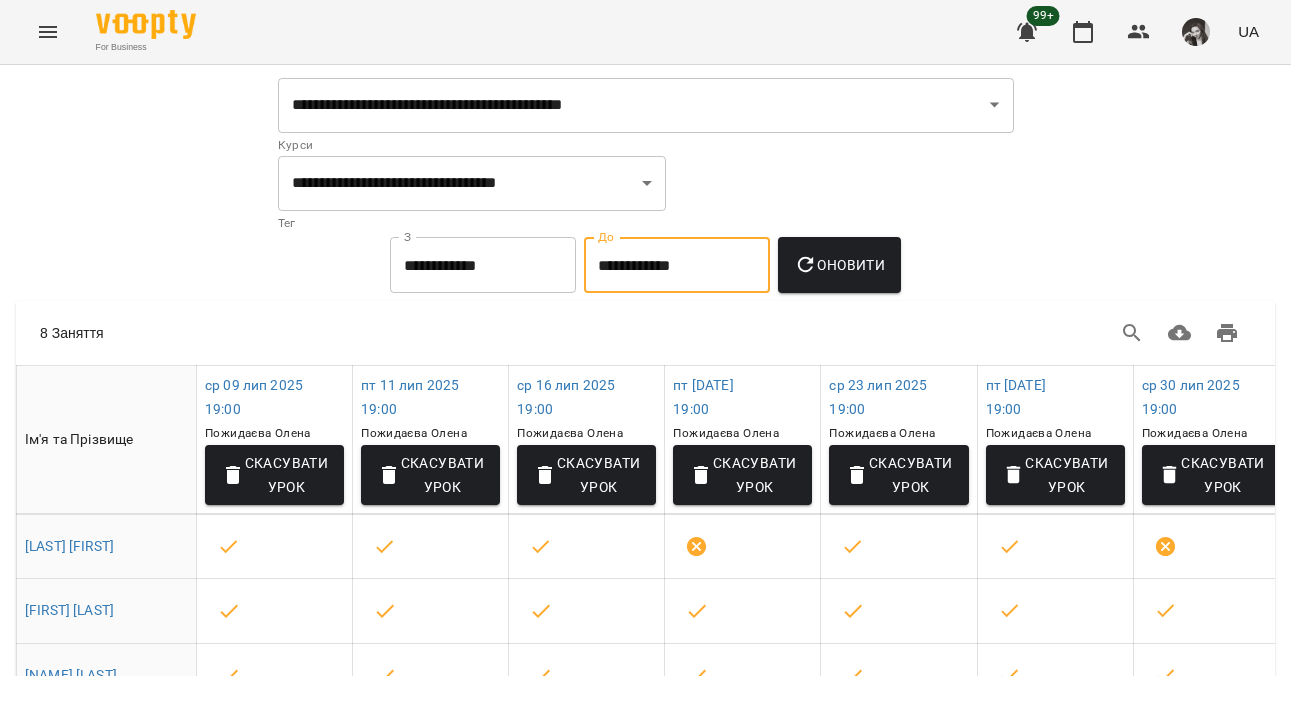 click on "Оновити" at bounding box center (839, 265) 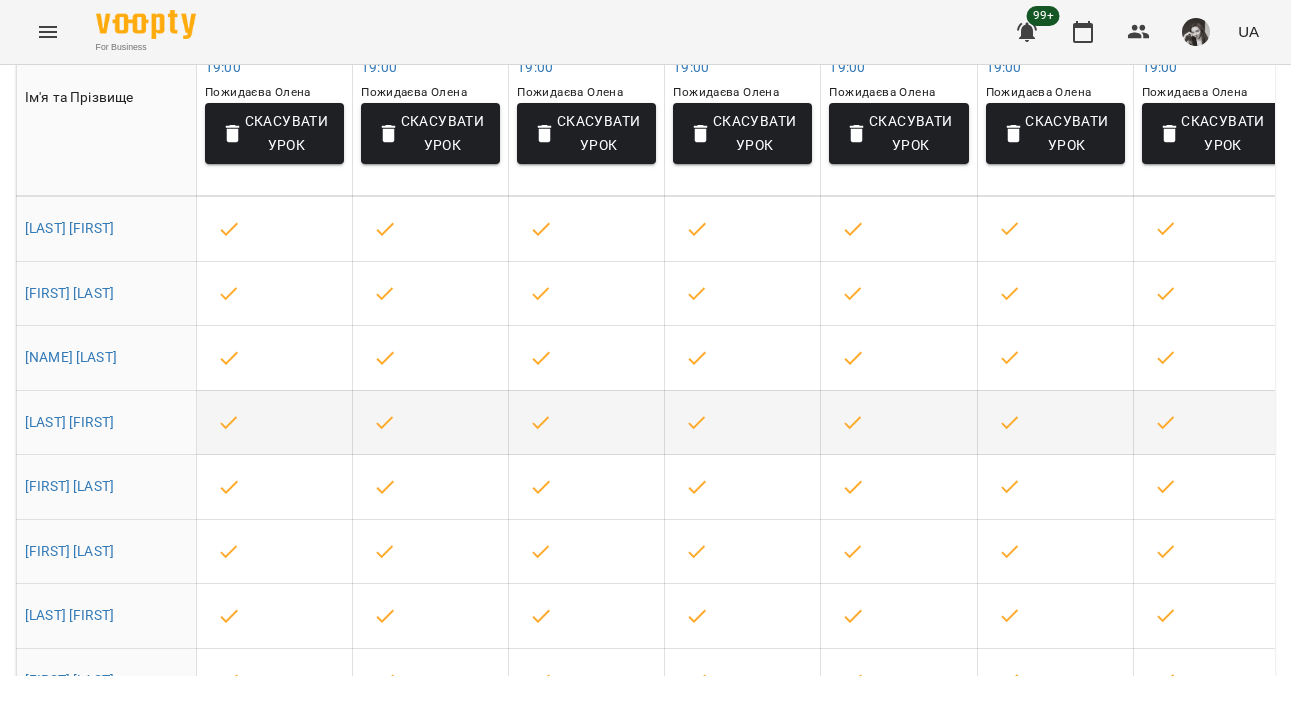 scroll, scrollTop: 563, scrollLeft: 0, axis: vertical 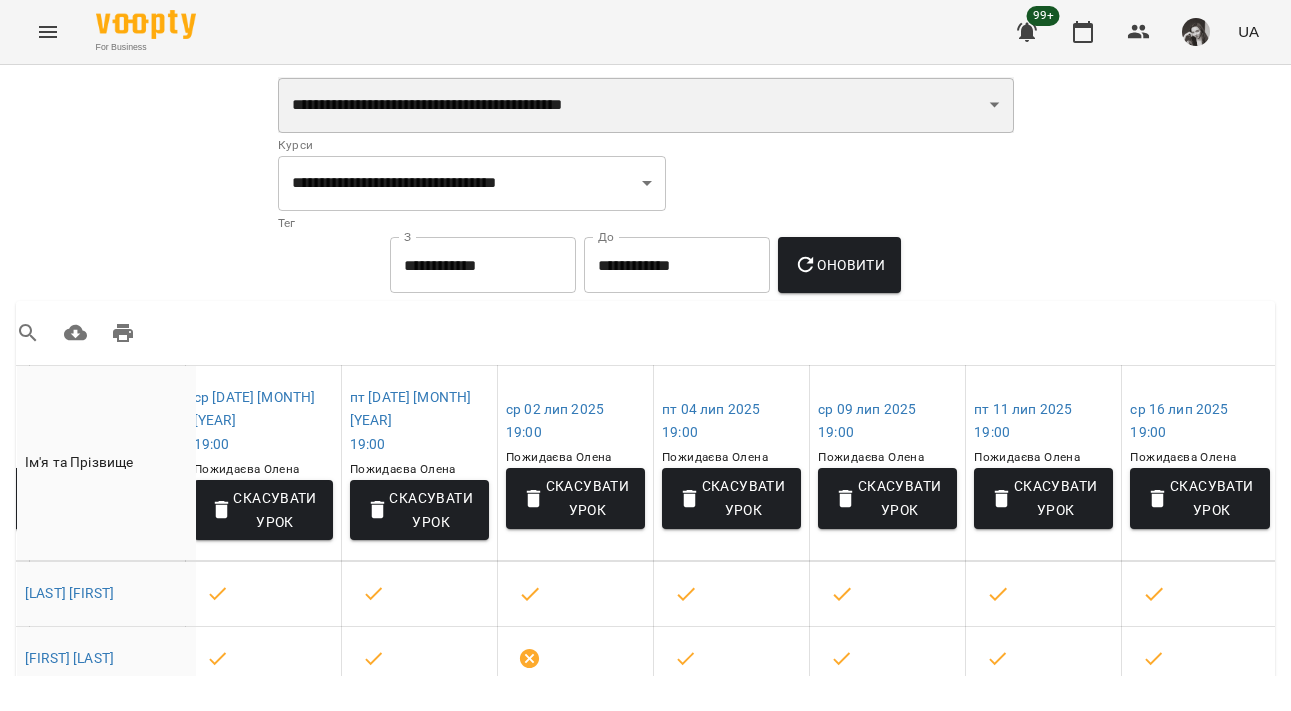click on "**********" at bounding box center [646, 105] 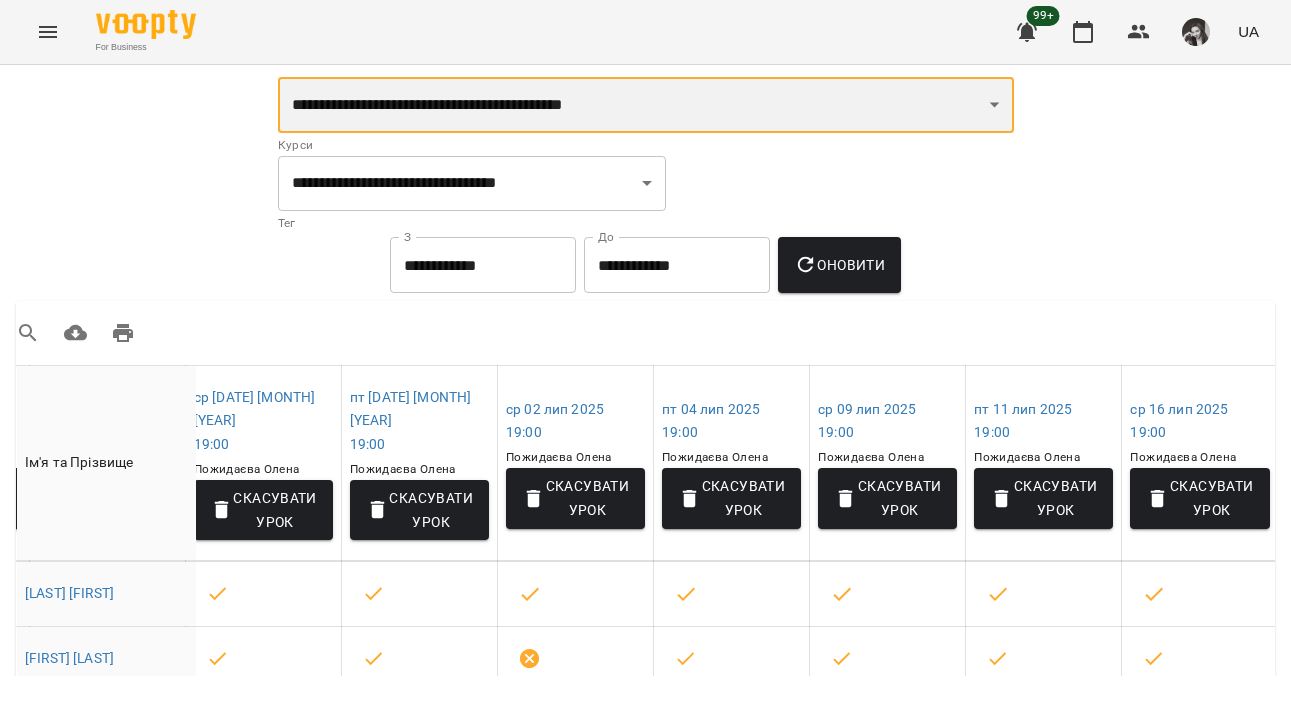 select on "**********" 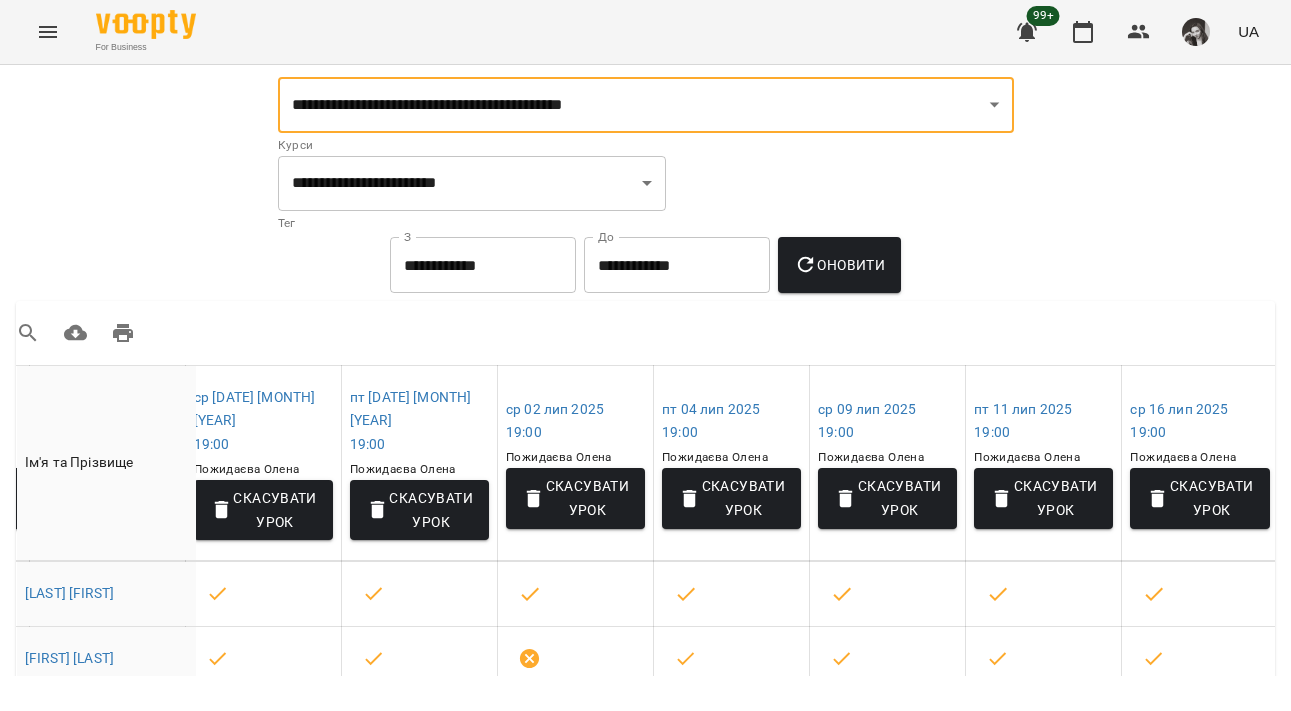 click on "Оновити" at bounding box center (839, 265) 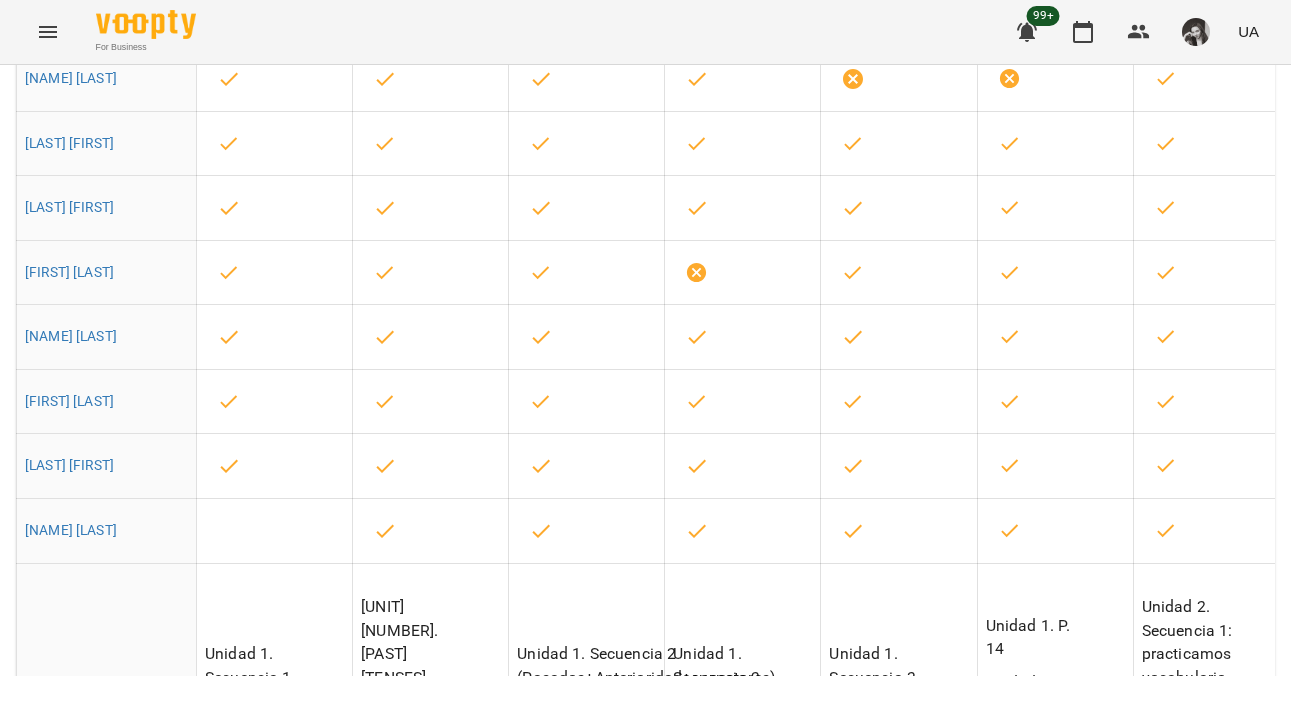 scroll, scrollTop: 513, scrollLeft: 0, axis: vertical 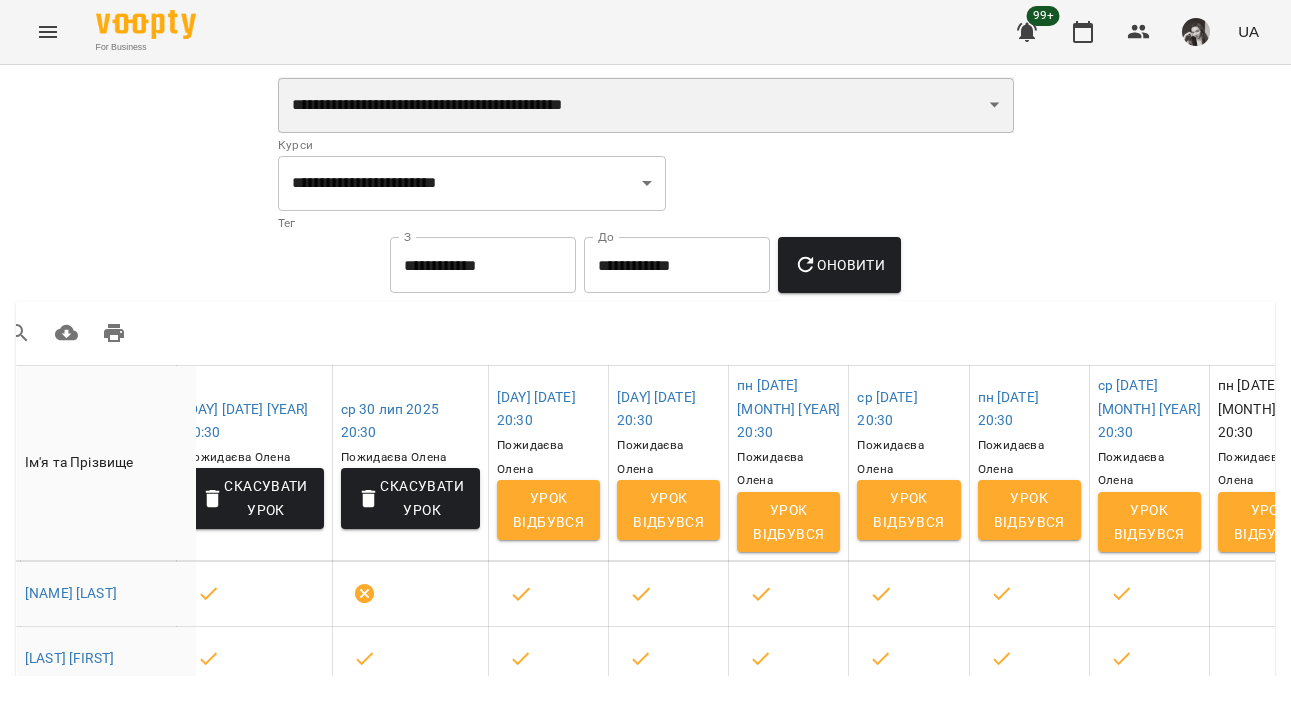 click on "**********" at bounding box center (646, 105) 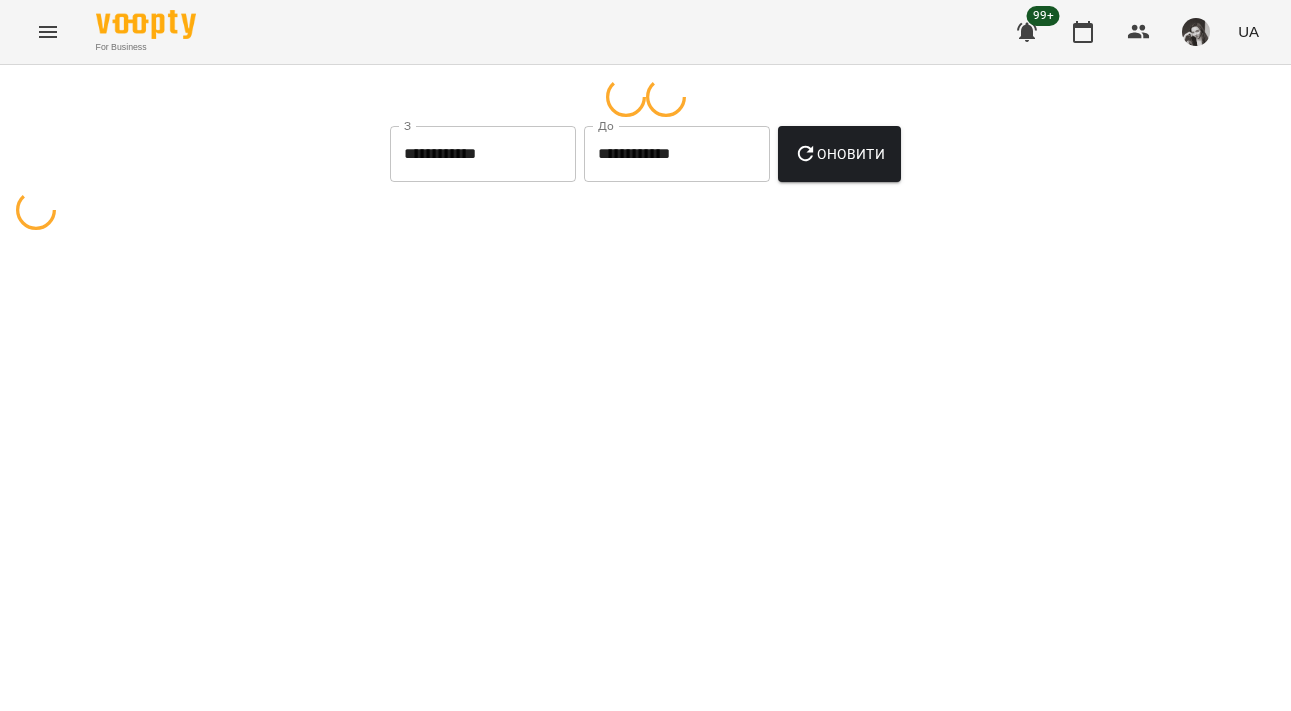select on "**********" 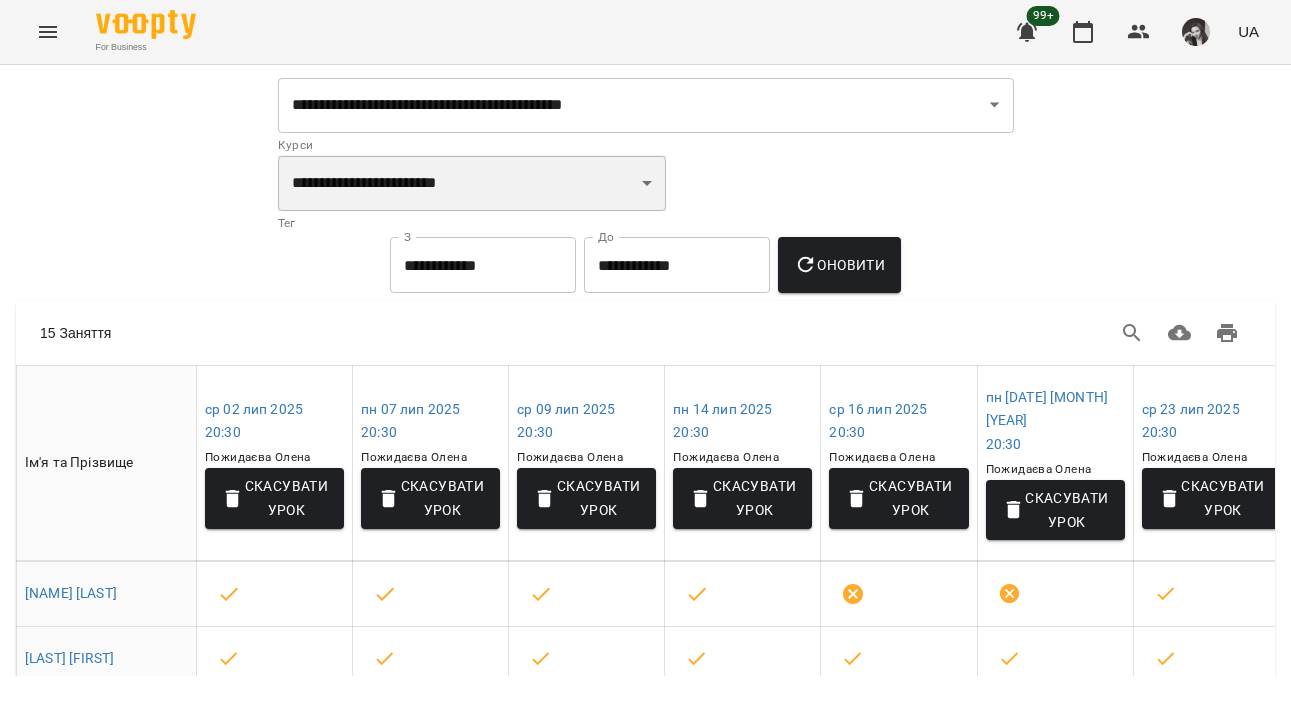 click on "**********" at bounding box center (472, 183) 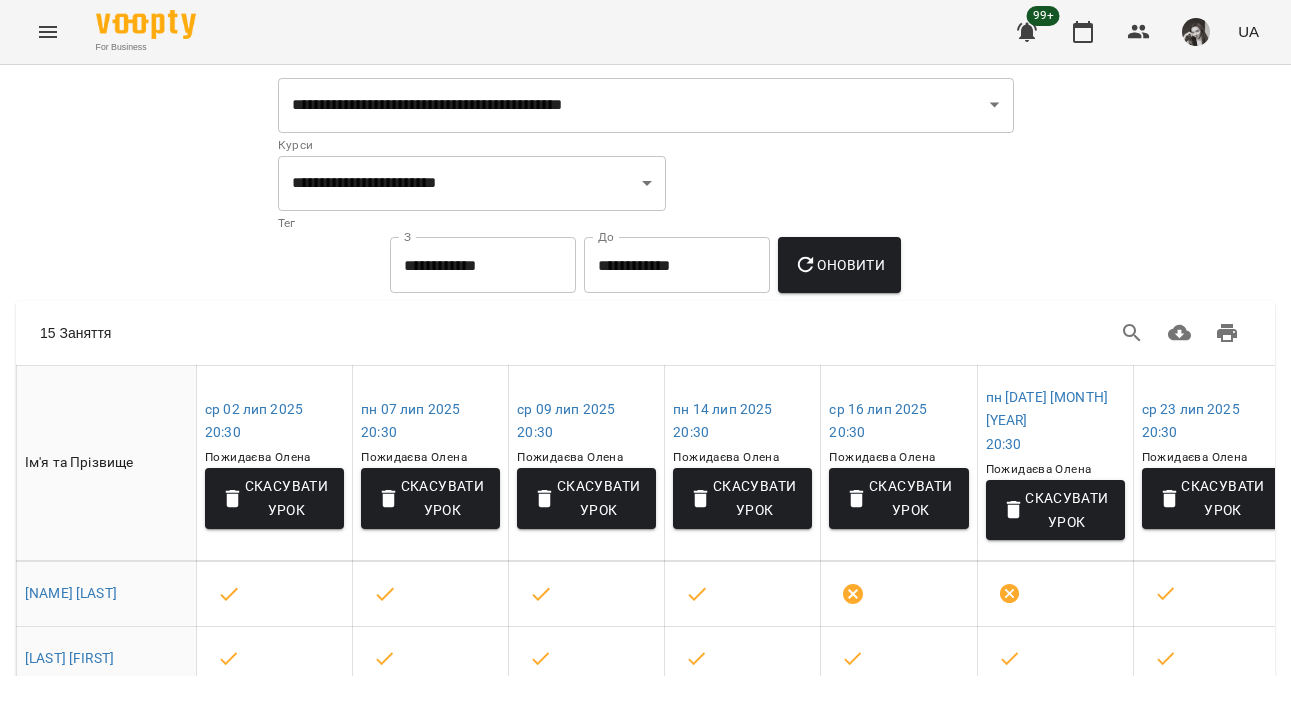 click on "Курси" at bounding box center [646, 146] 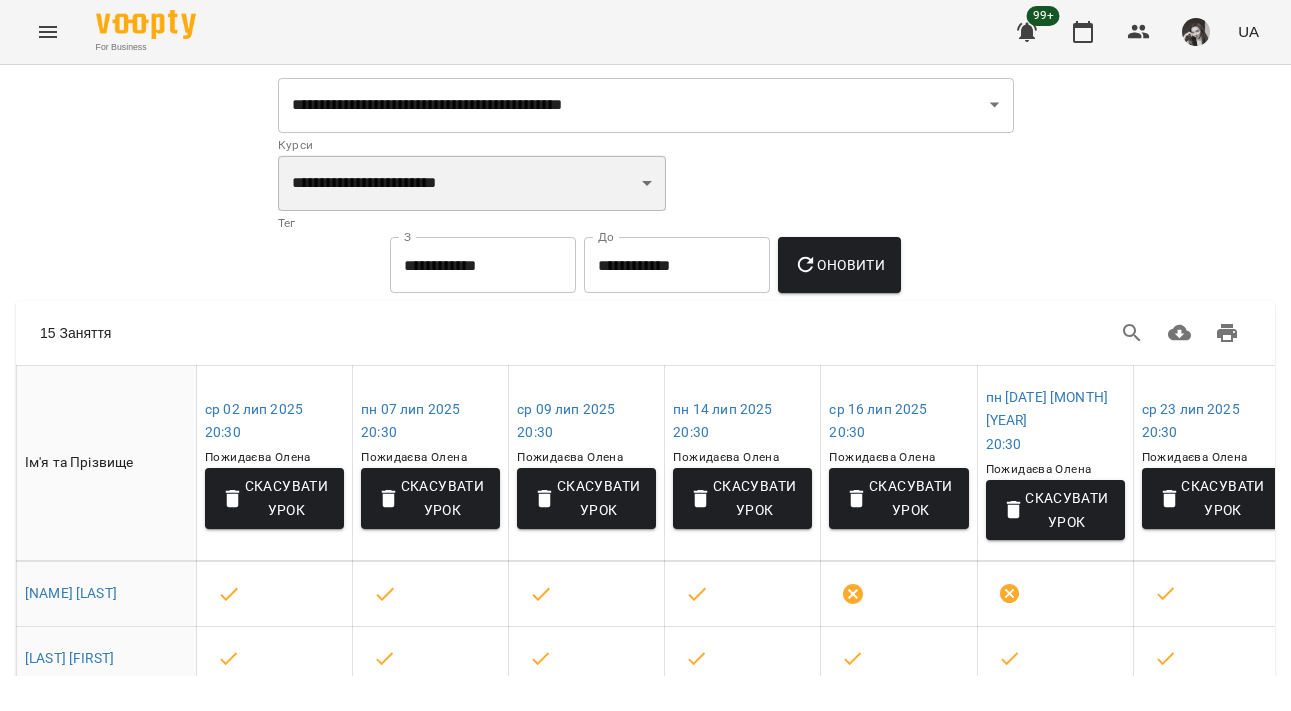 click on "**********" at bounding box center [472, 183] 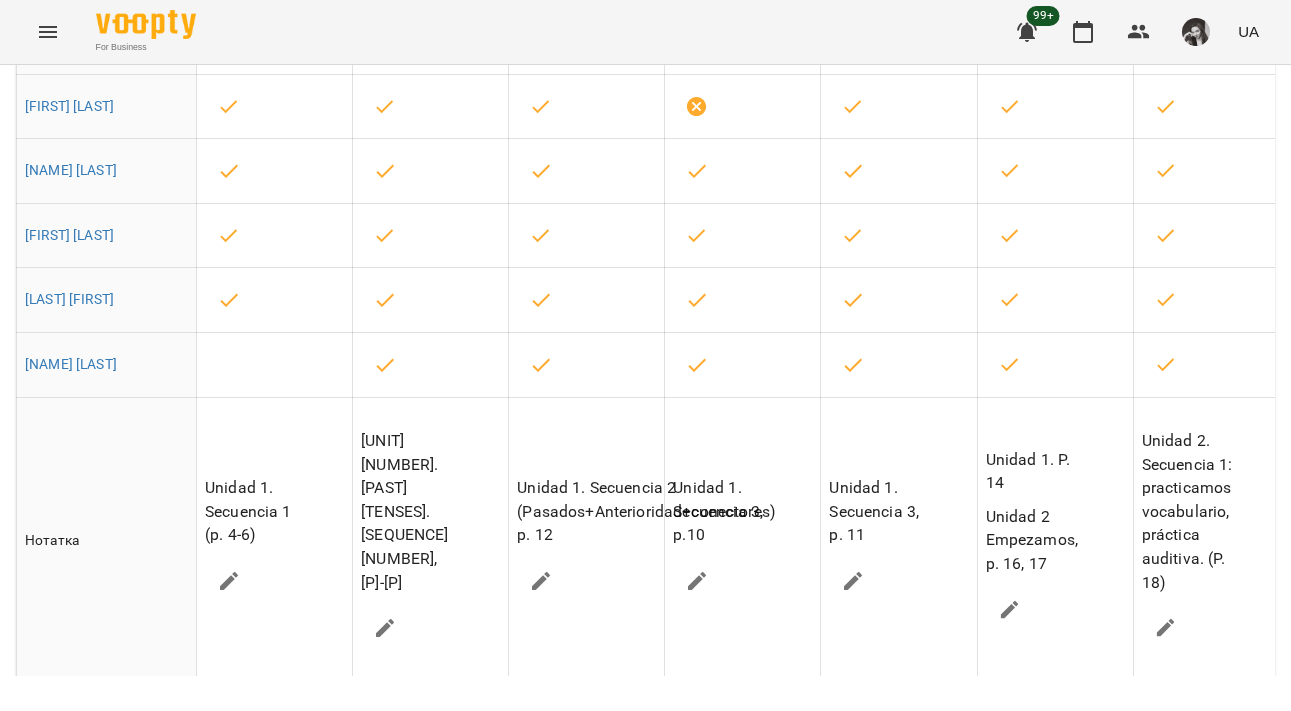 scroll, scrollTop: 680, scrollLeft: 0, axis: vertical 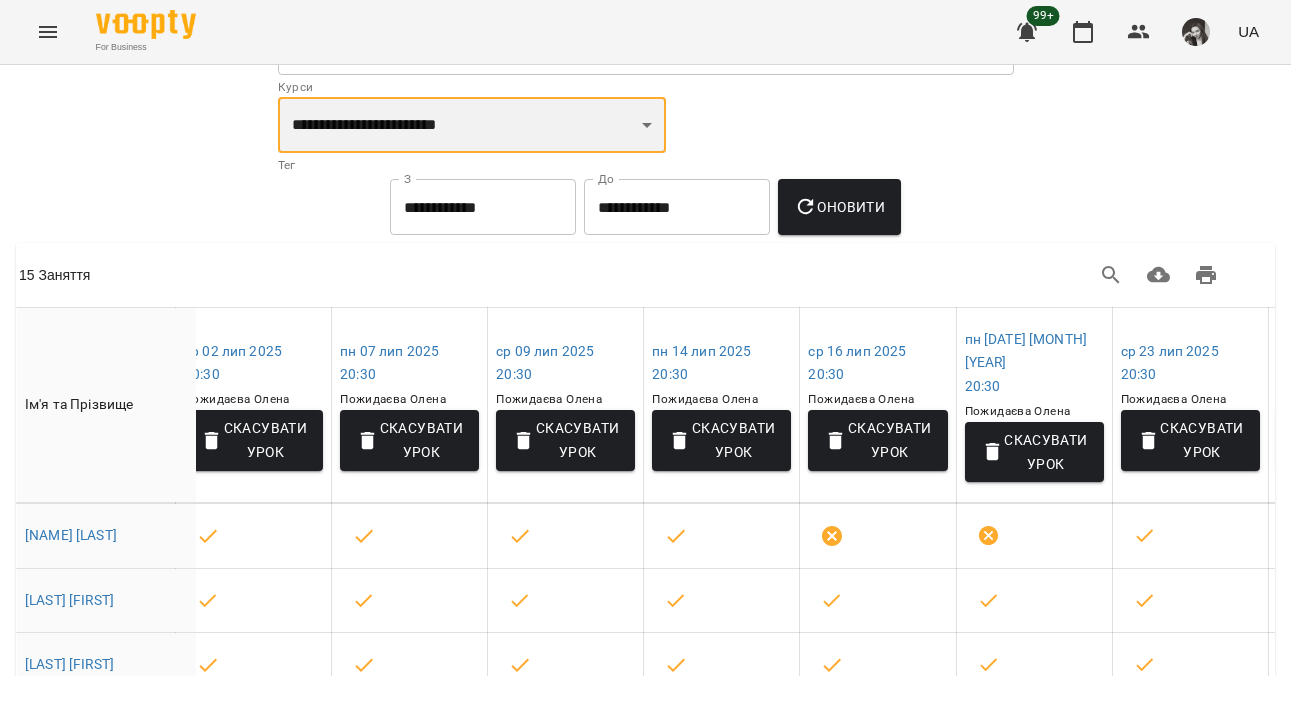 click on "**********" at bounding box center [472, 125] 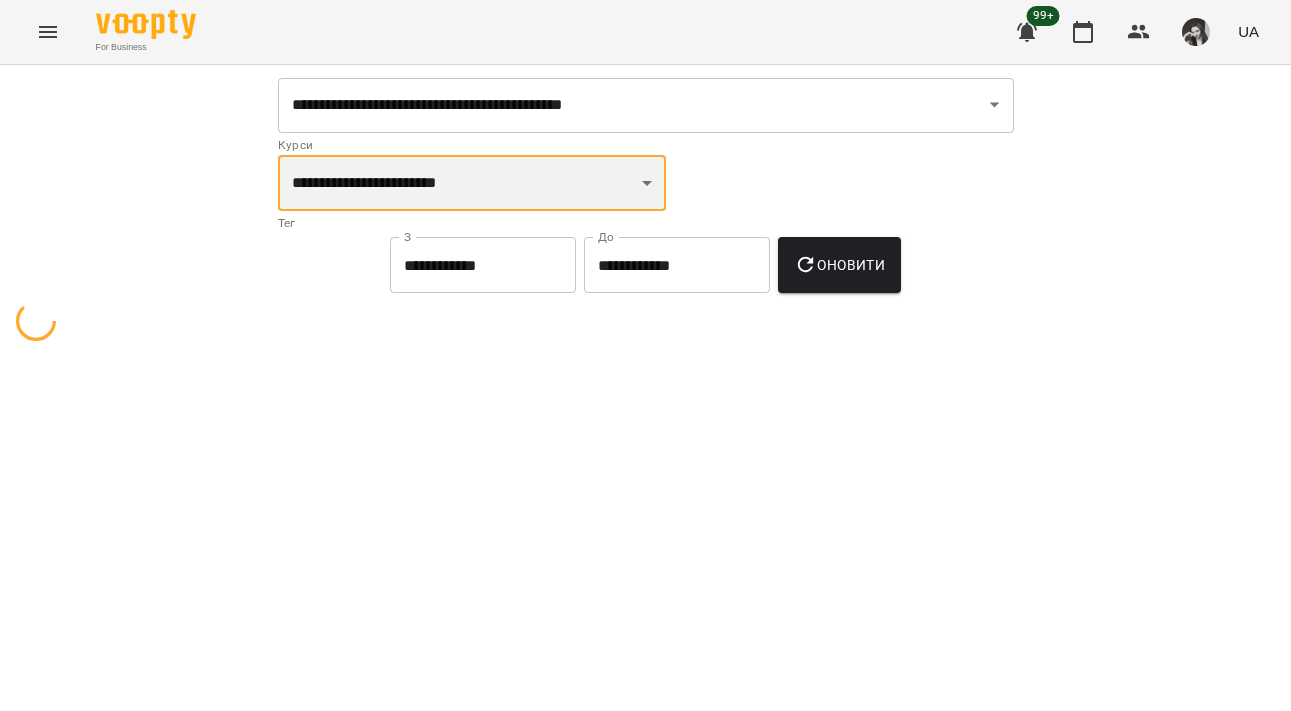 scroll, scrollTop: 0, scrollLeft: 0, axis: both 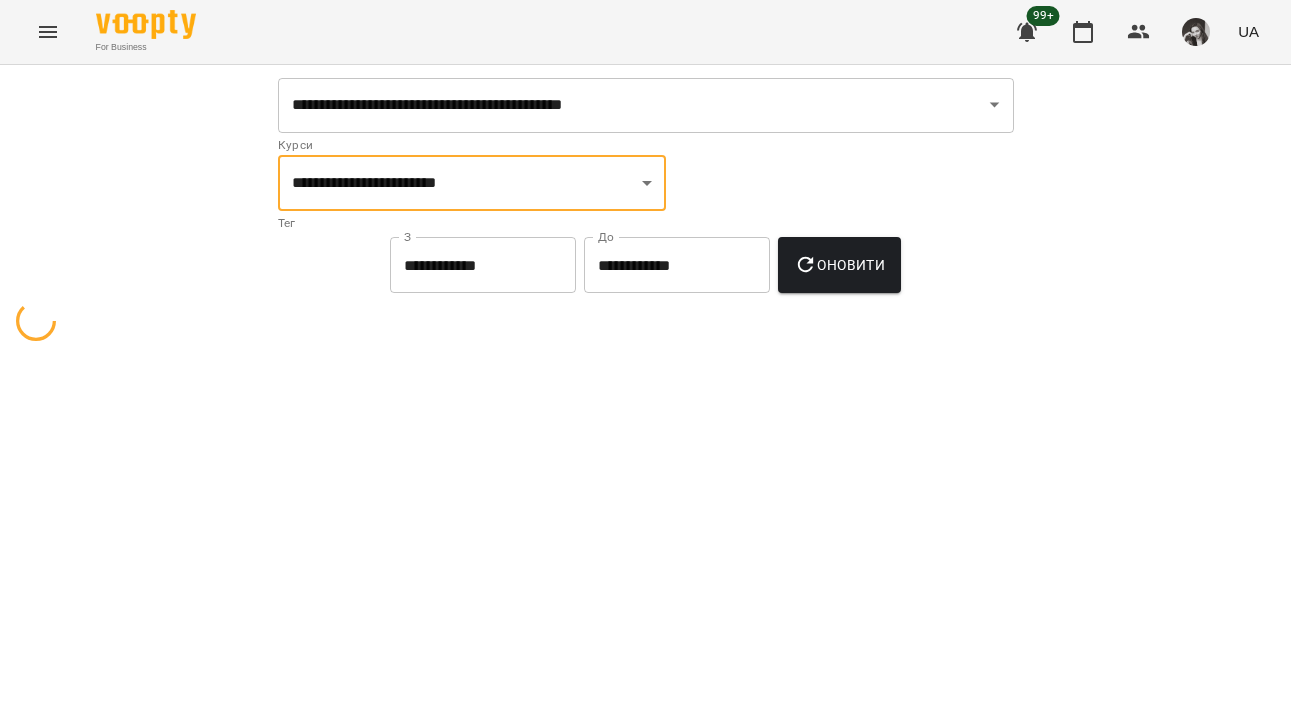 click on "Оновити" at bounding box center [839, 265] 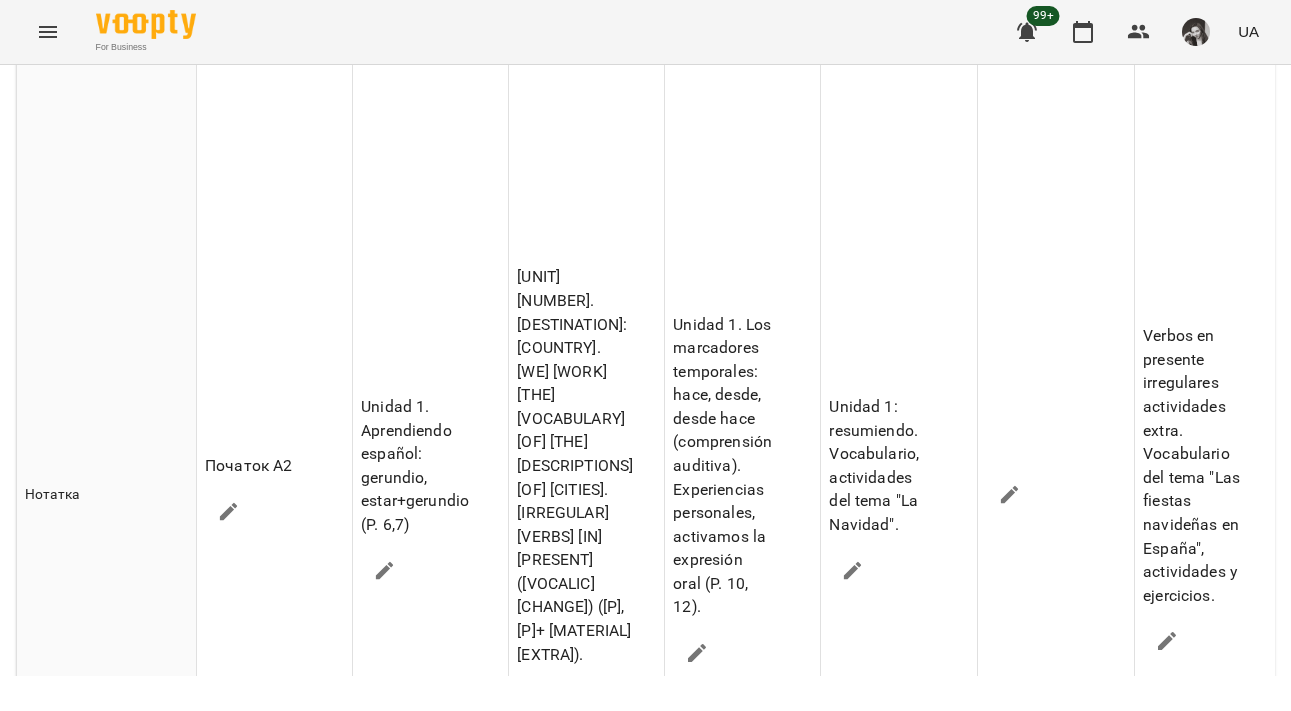 scroll, scrollTop: 1317, scrollLeft: 0, axis: vertical 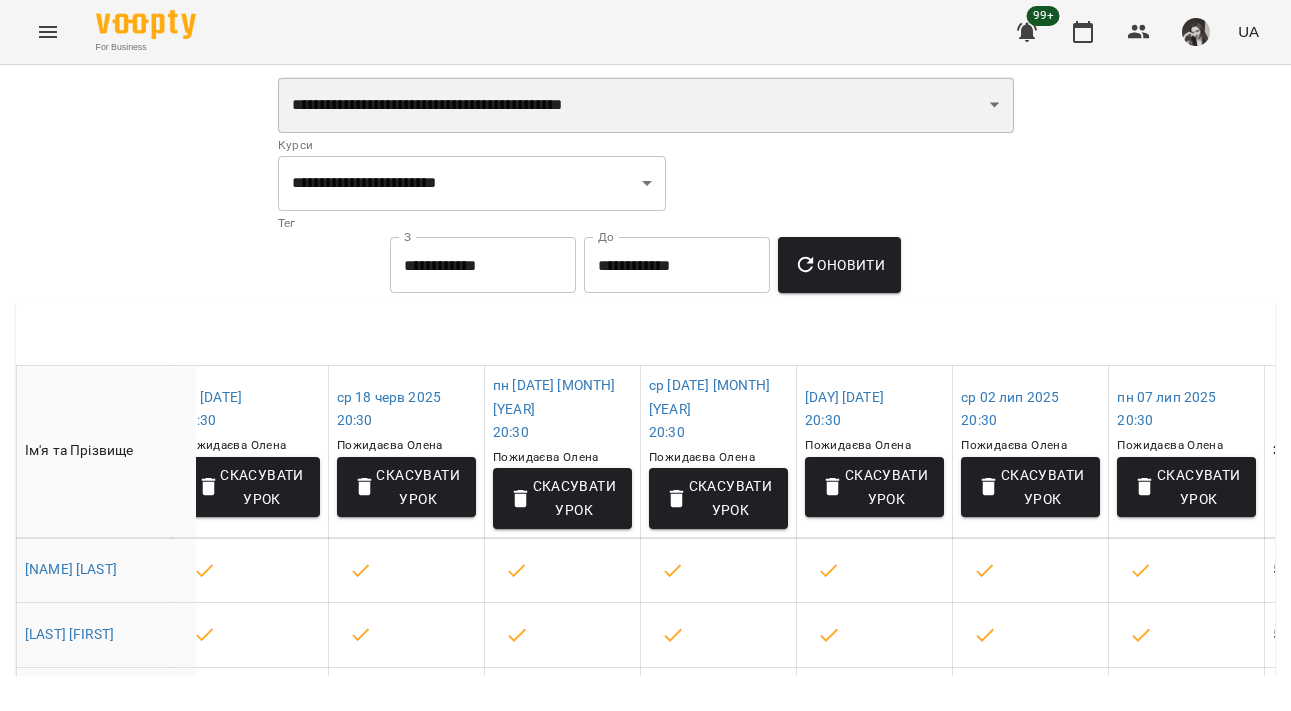click on "**********" at bounding box center [646, 105] 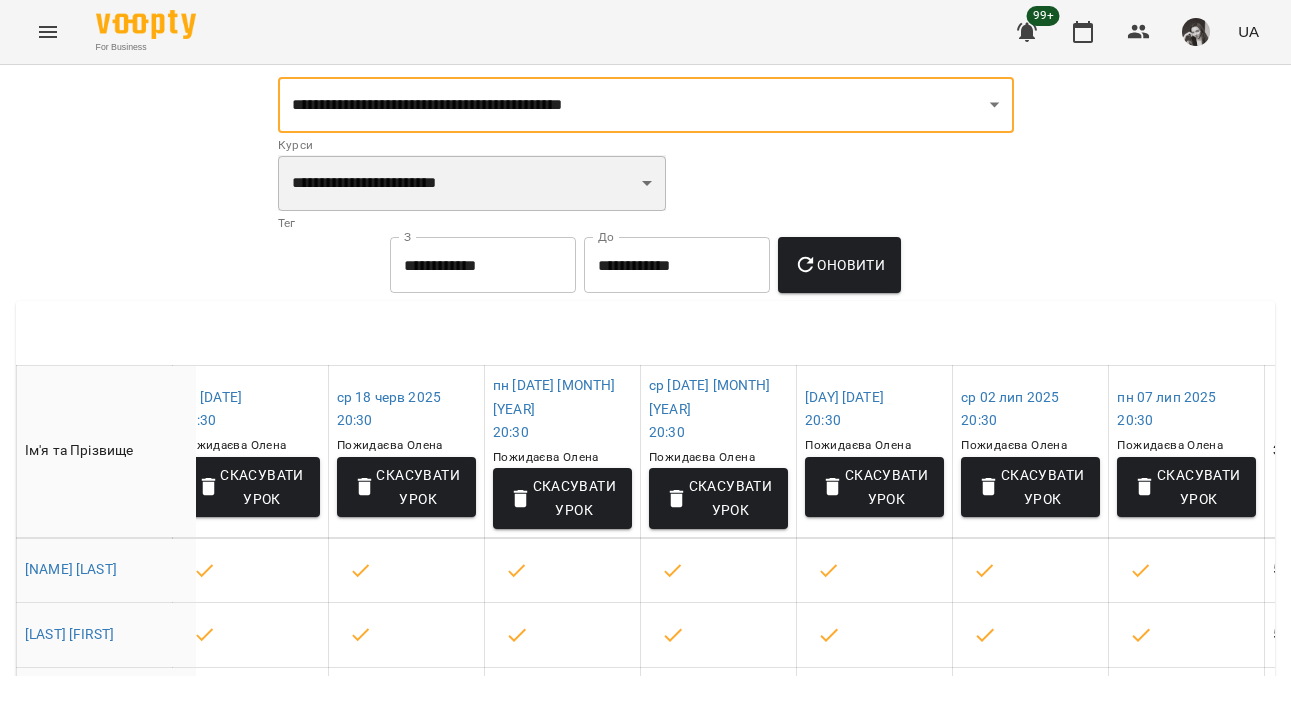 click on "**********" at bounding box center (472, 183) 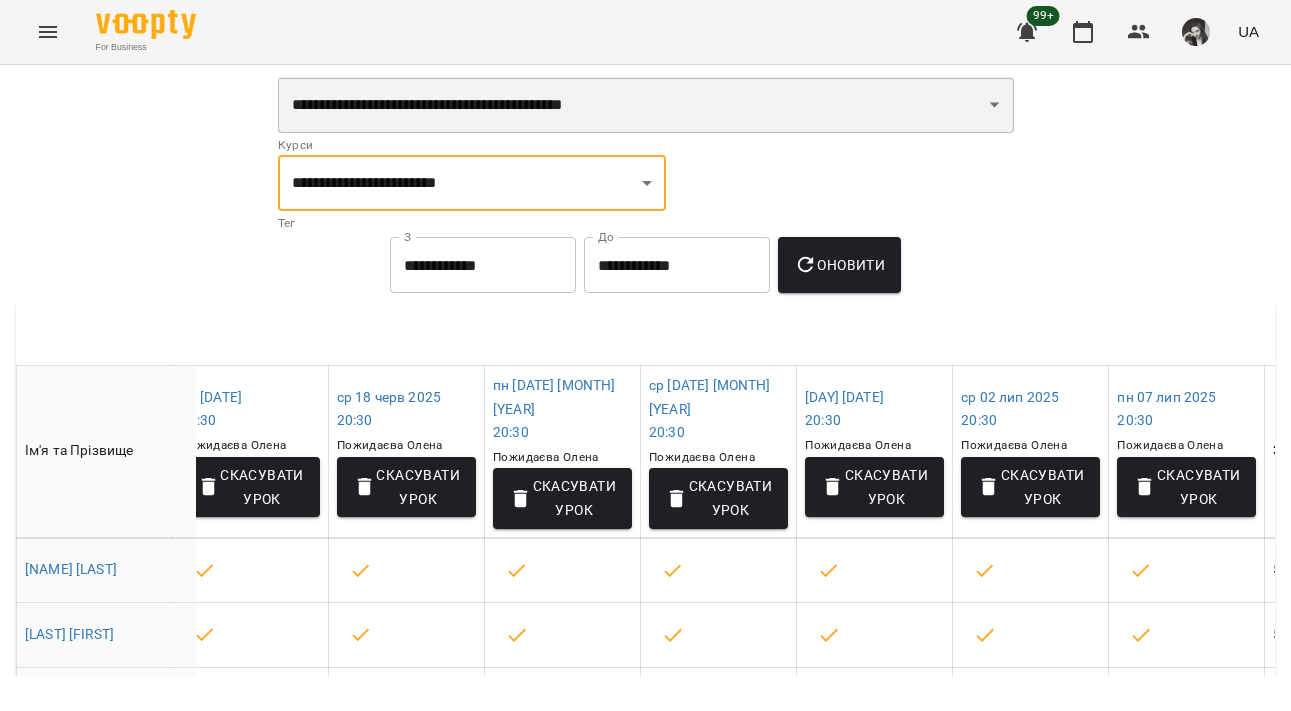 click on "**********" at bounding box center [646, 105] 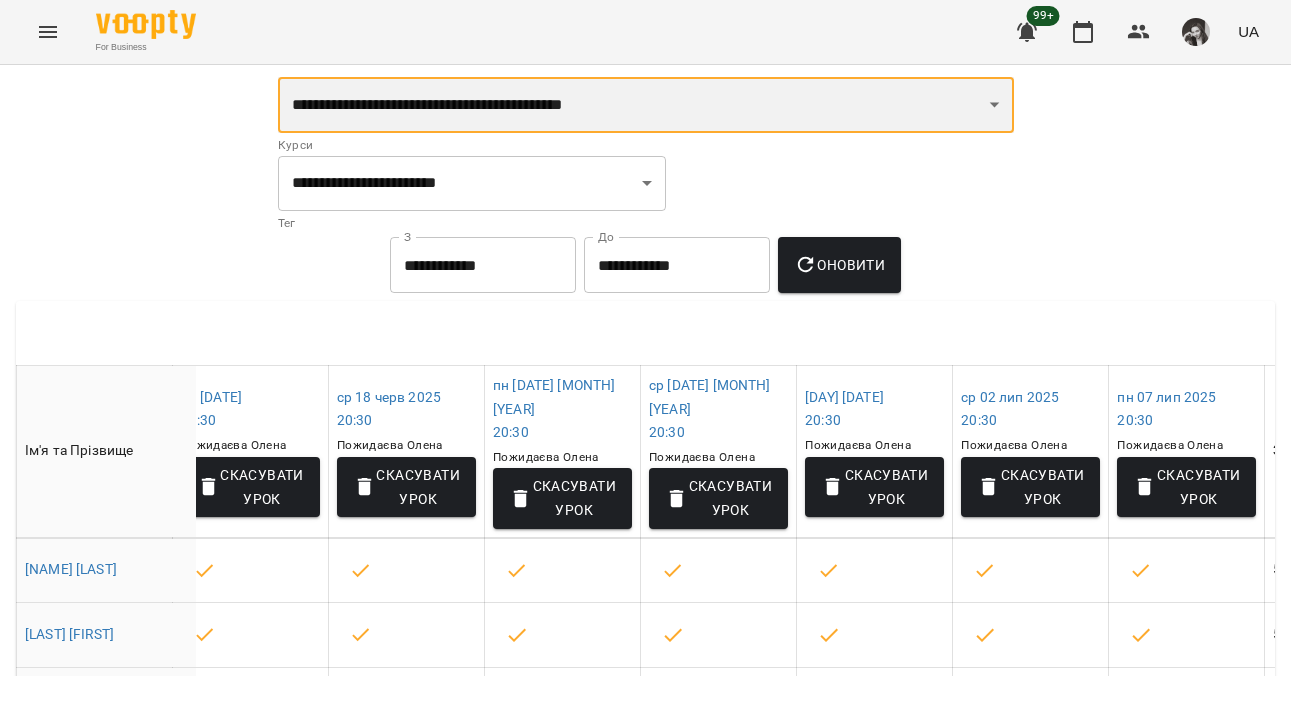 select on "**********" 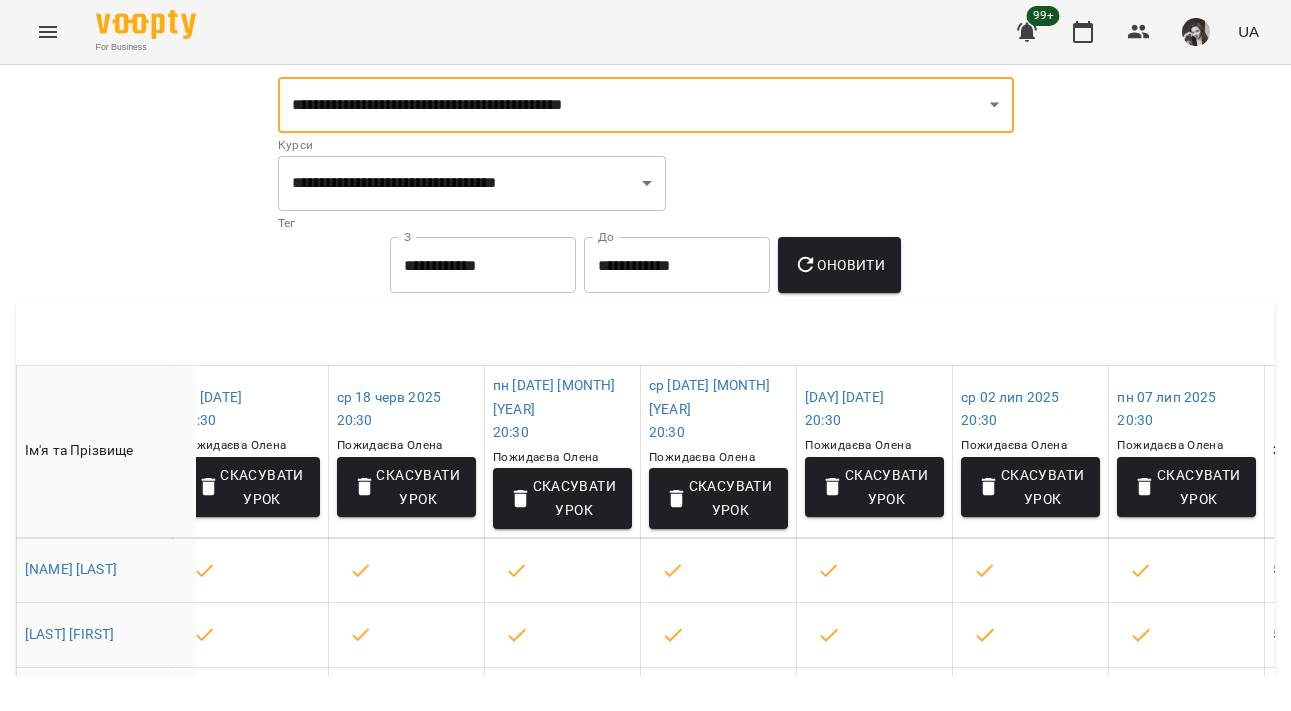 click on "Оновити" at bounding box center [839, 265] 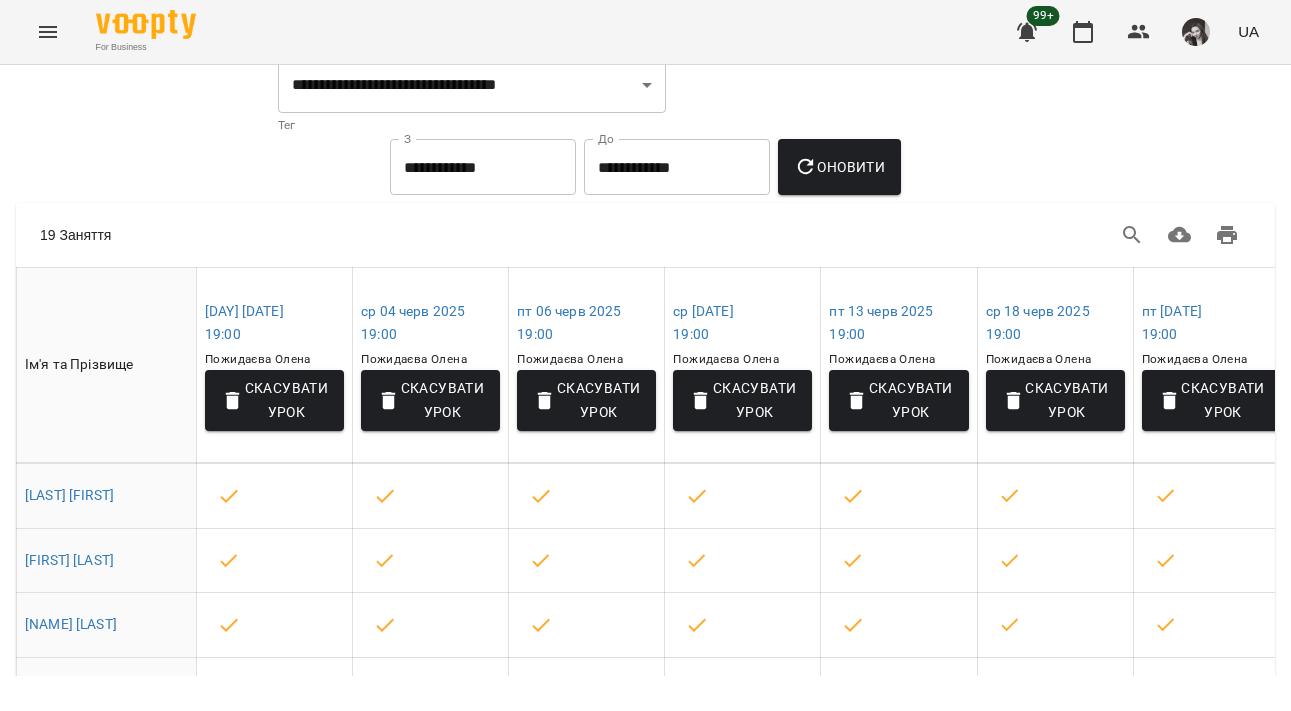 scroll, scrollTop: 222, scrollLeft: 0, axis: vertical 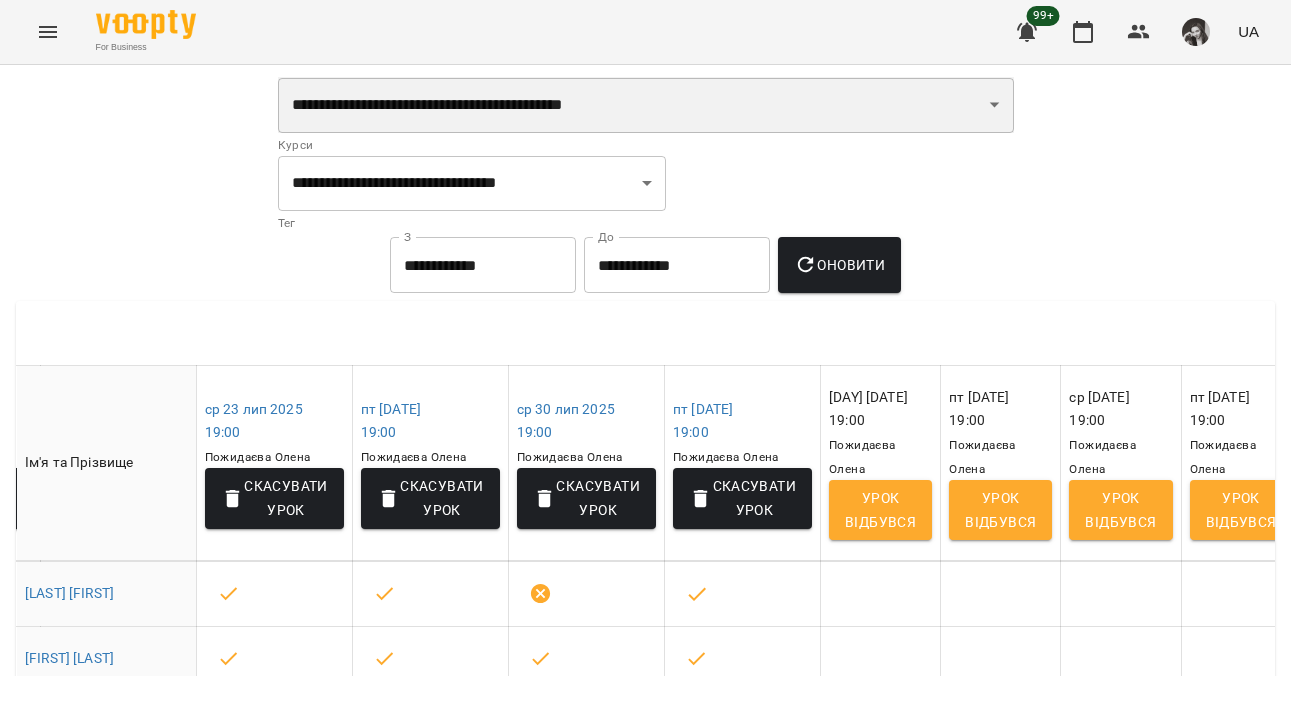 click on "**********" at bounding box center [646, 105] 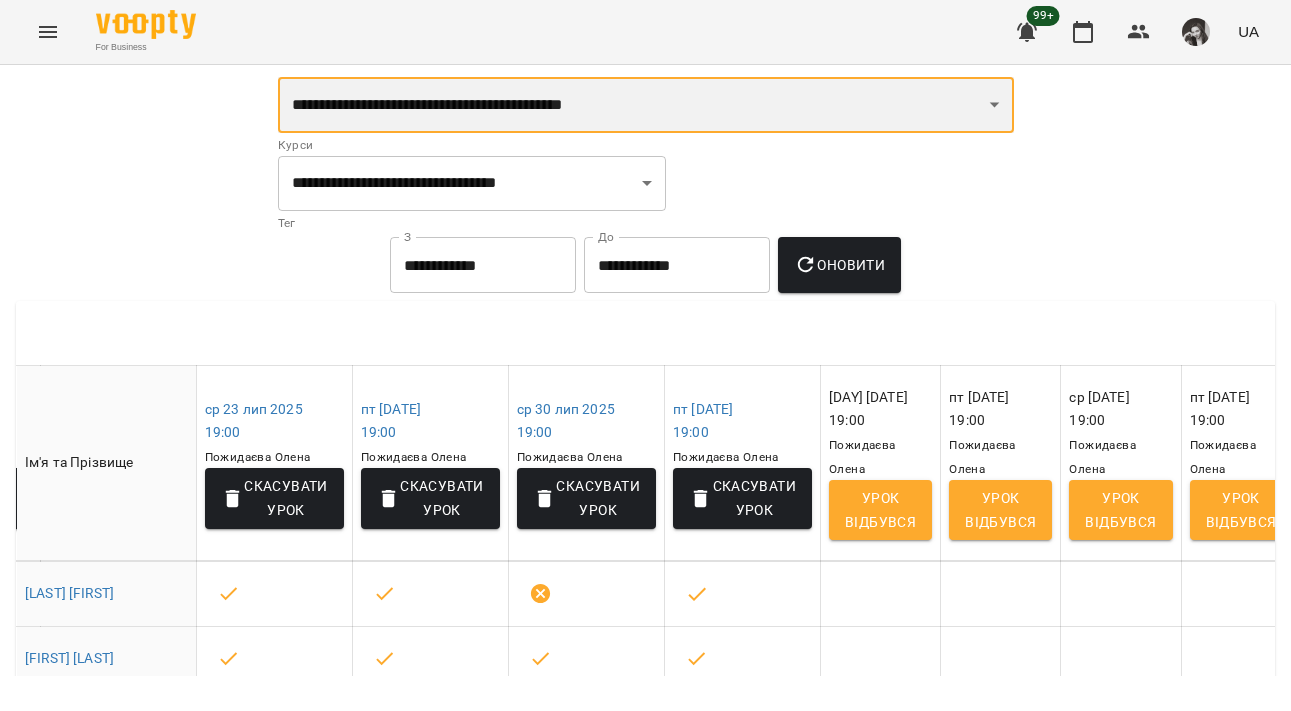 select on "**********" 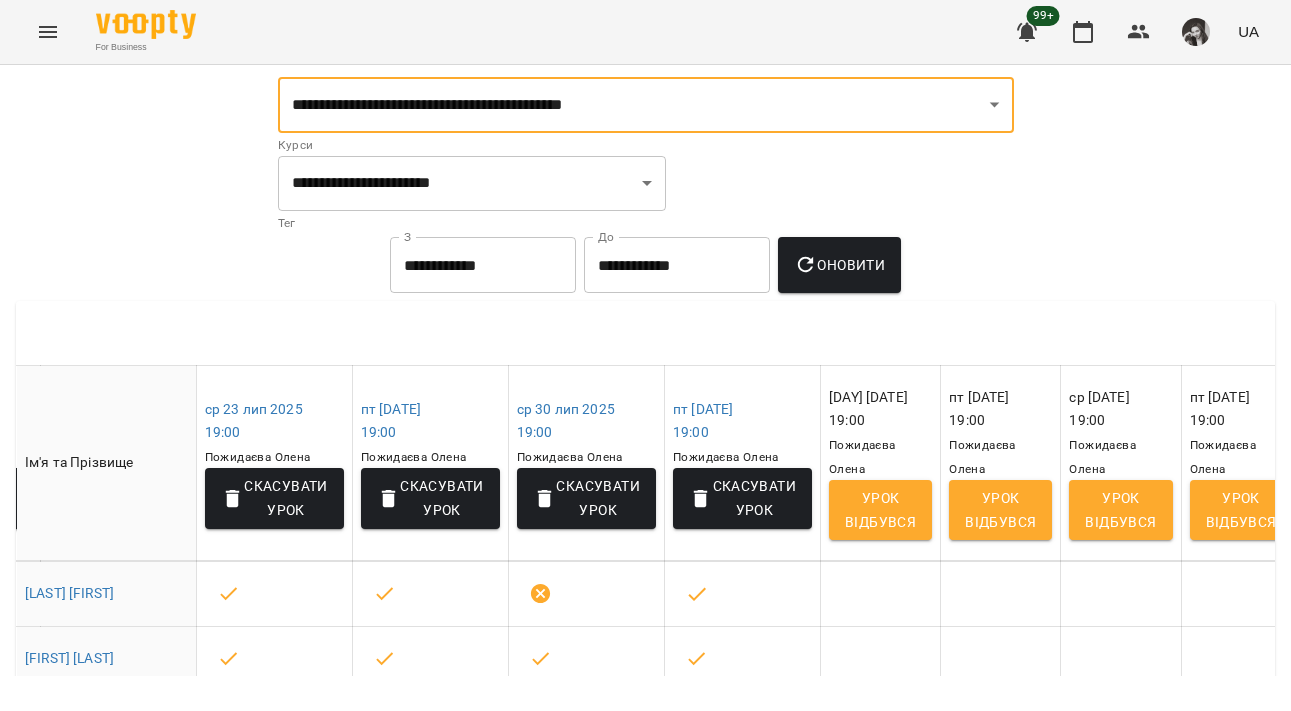 click on "Оновити" at bounding box center [839, 265] 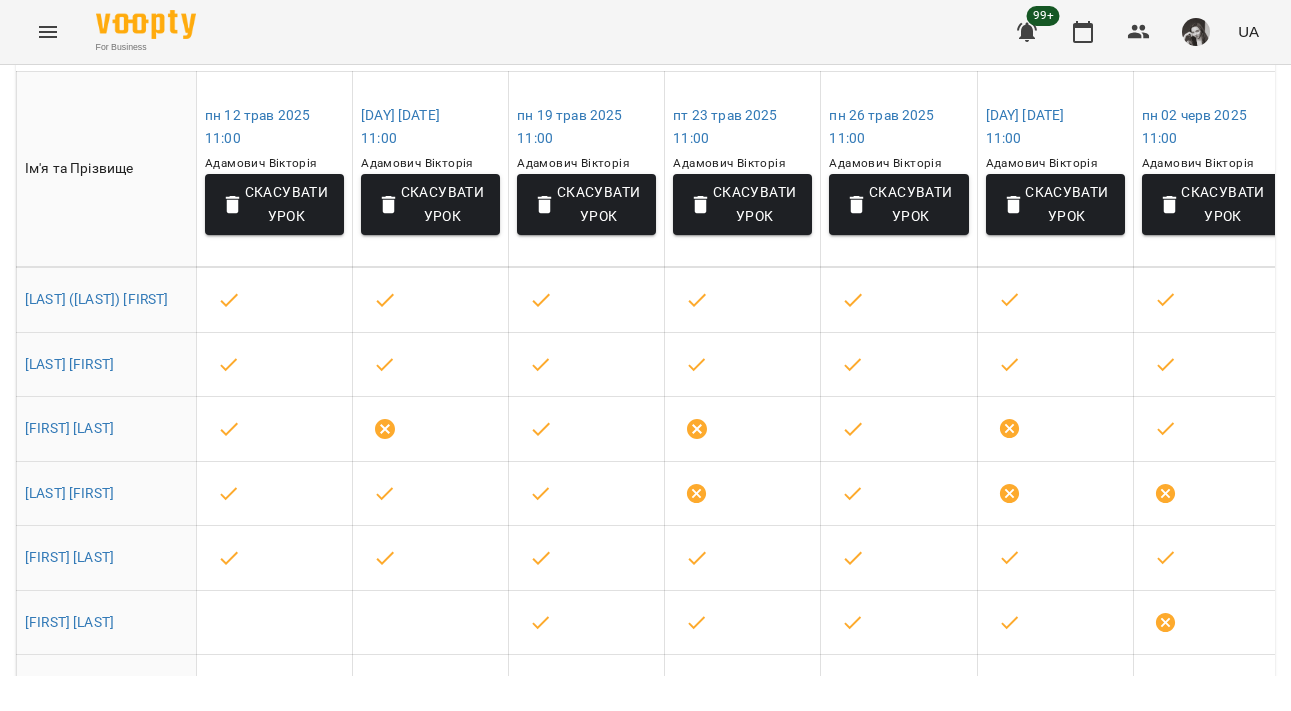 scroll, scrollTop: 298, scrollLeft: 0, axis: vertical 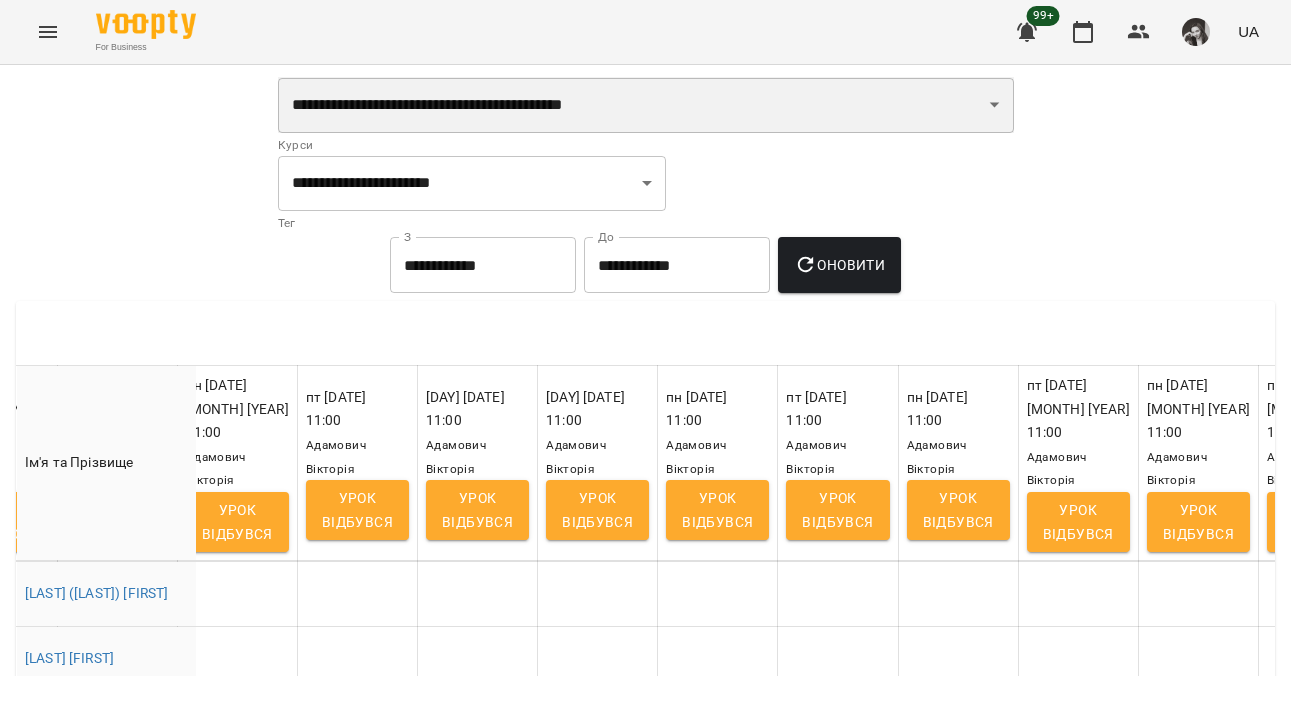click on "**********" at bounding box center [646, 105] 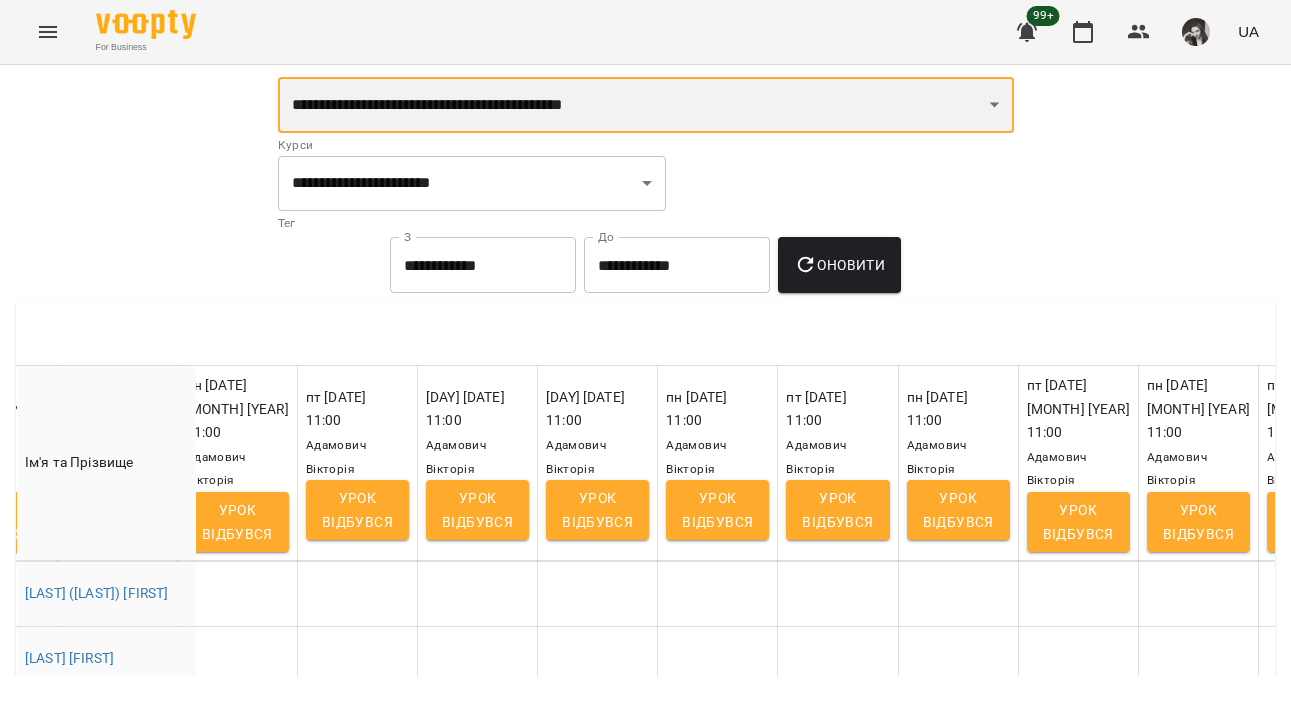 select on "**********" 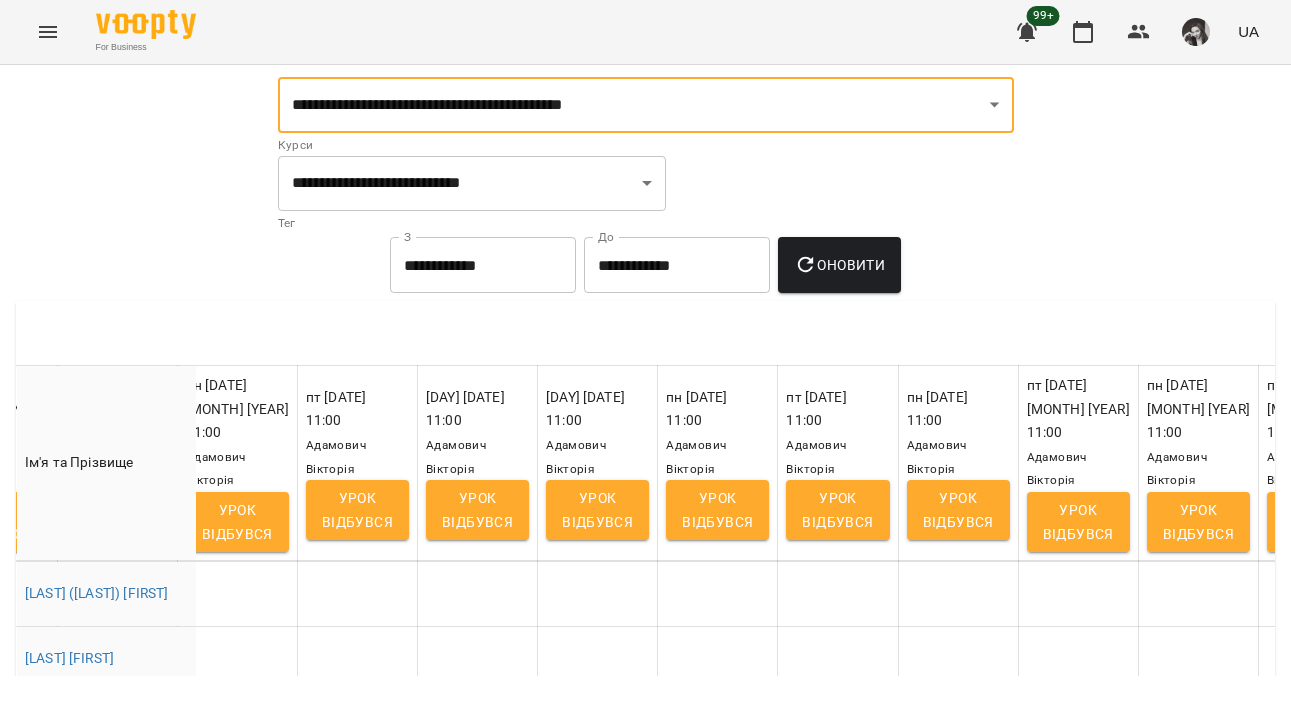 click on "Оновити" at bounding box center (839, 265) 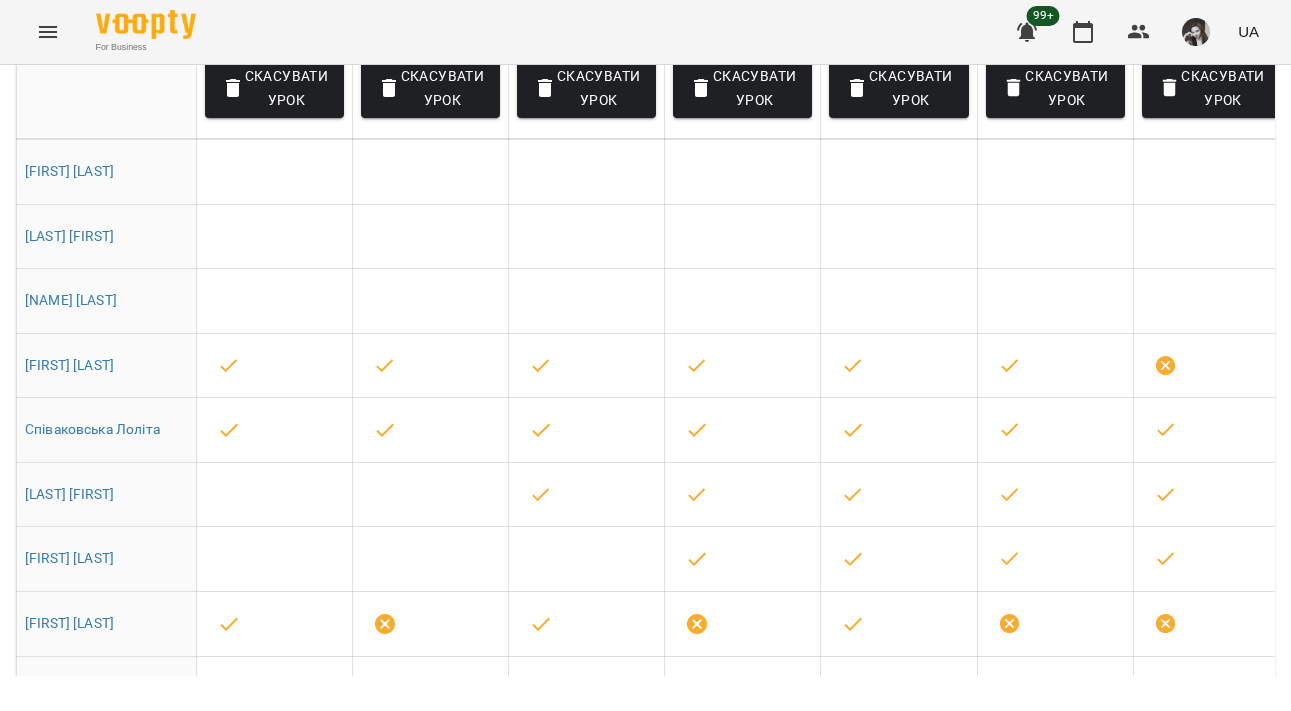 scroll, scrollTop: 442, scrollLeft: 0, axis: vertical 